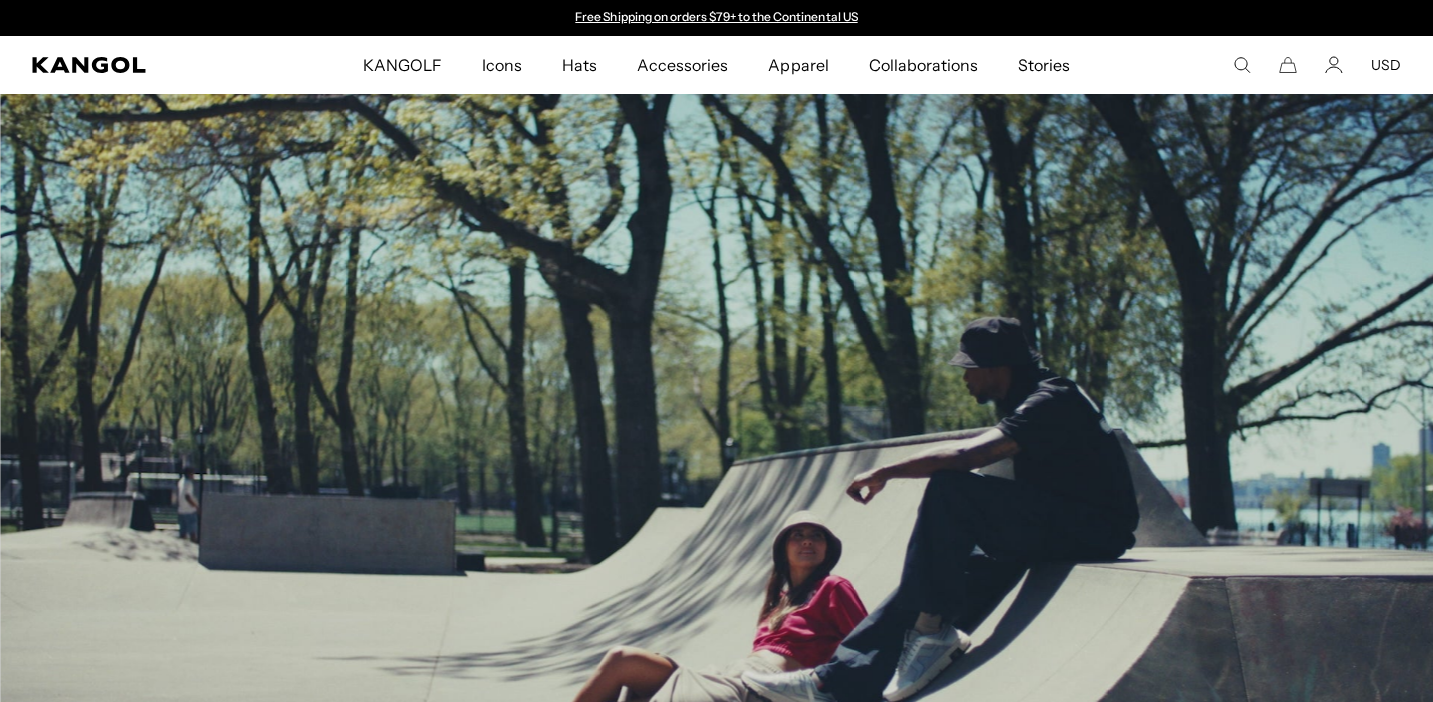 scroll, scrollTop: 544, scrollLeft: 0, axis: vertical 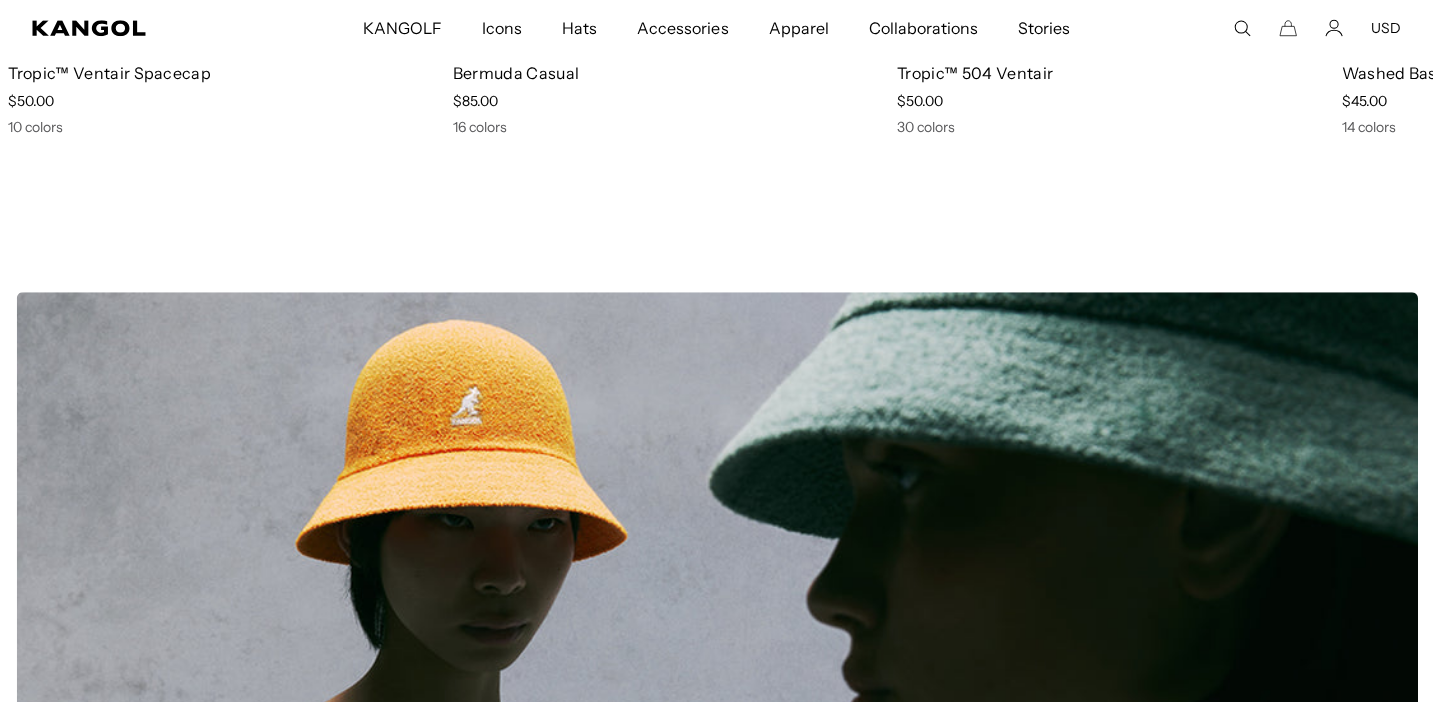 click on "10 colors" at bounding box center (226, 128) 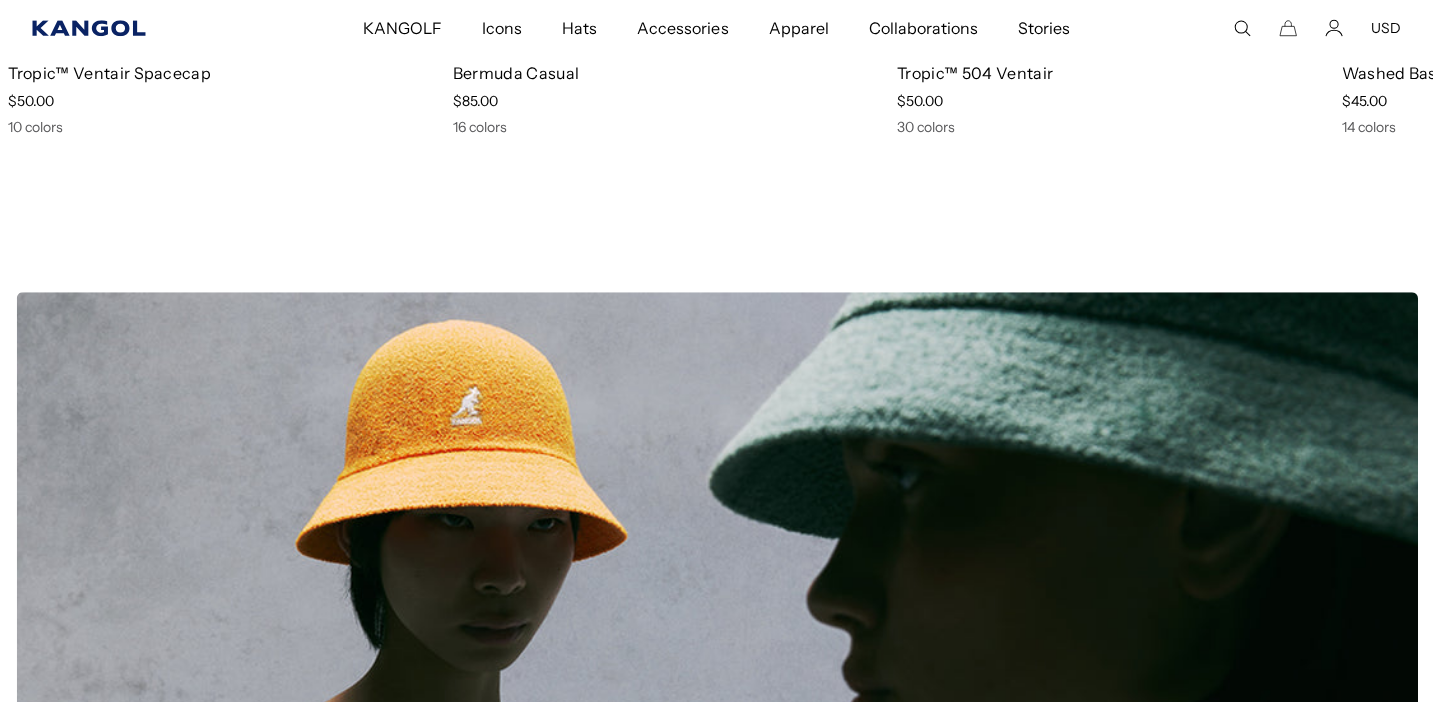 scroll, scrollTop: 0, scrollLeft: 412, axis: horizontal 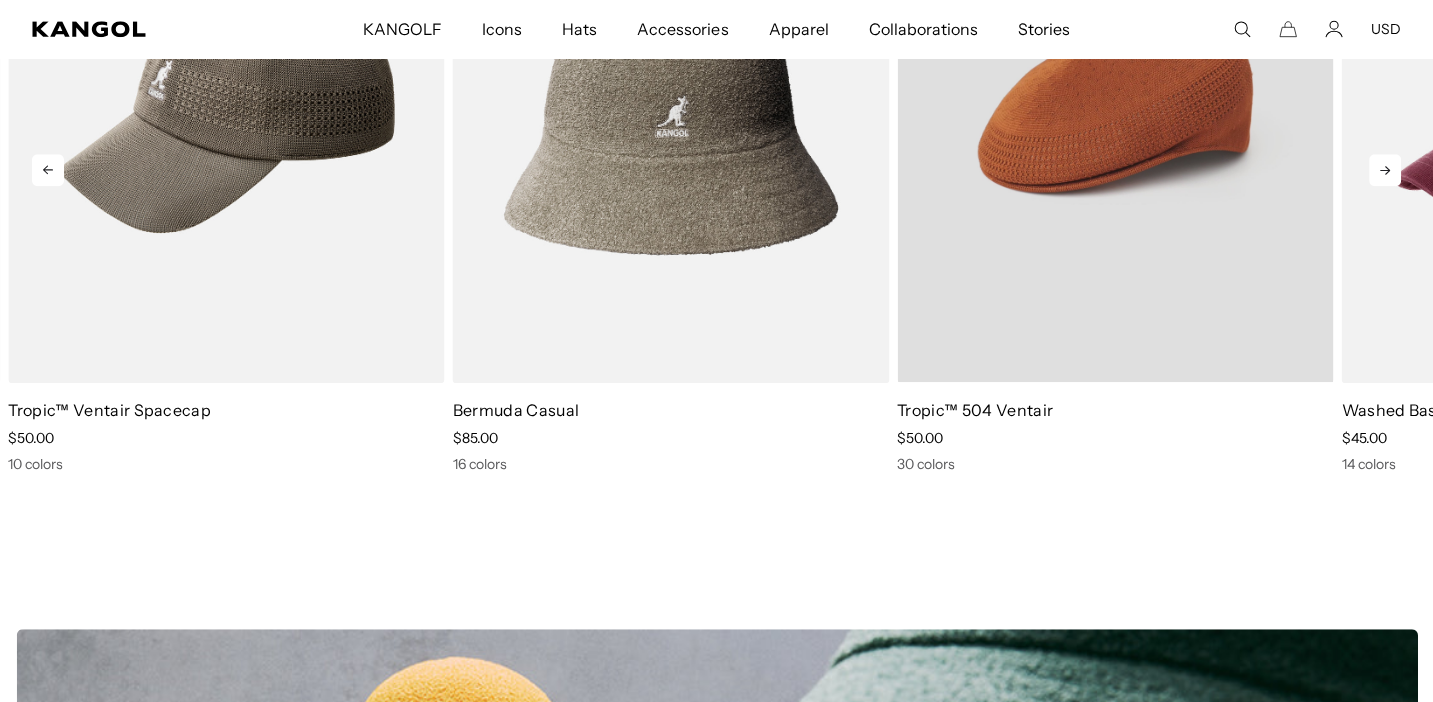 click at bounding box center (1115, 108) 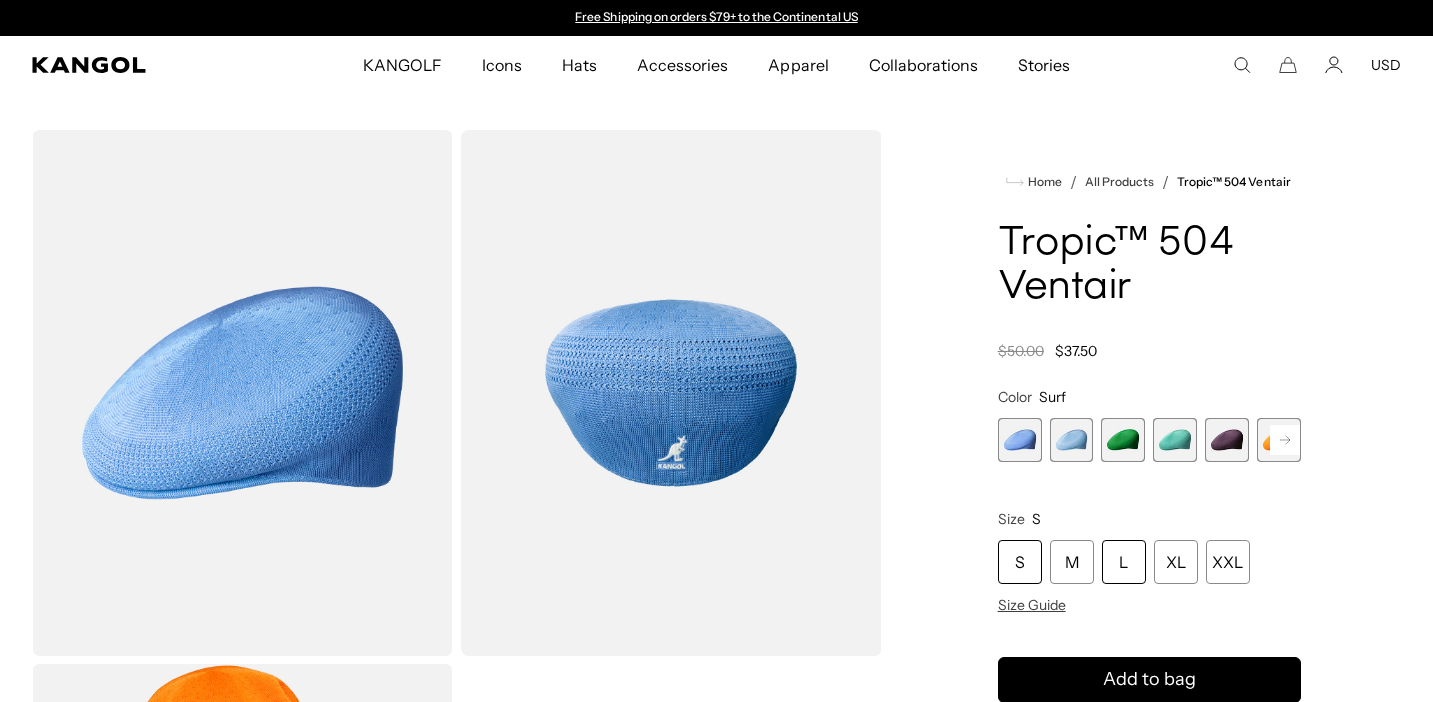 scroll, scrollTop: 0, scrollLeft: 0, axis: both 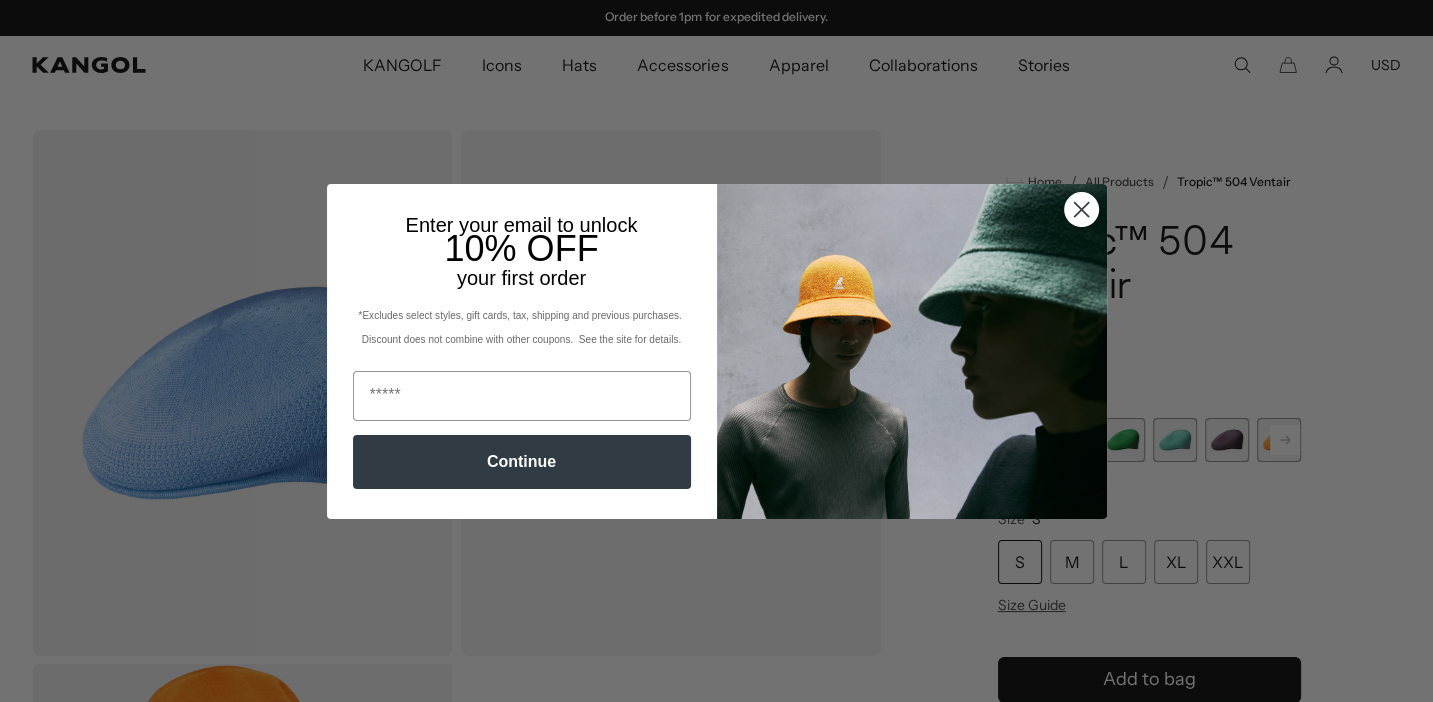 click 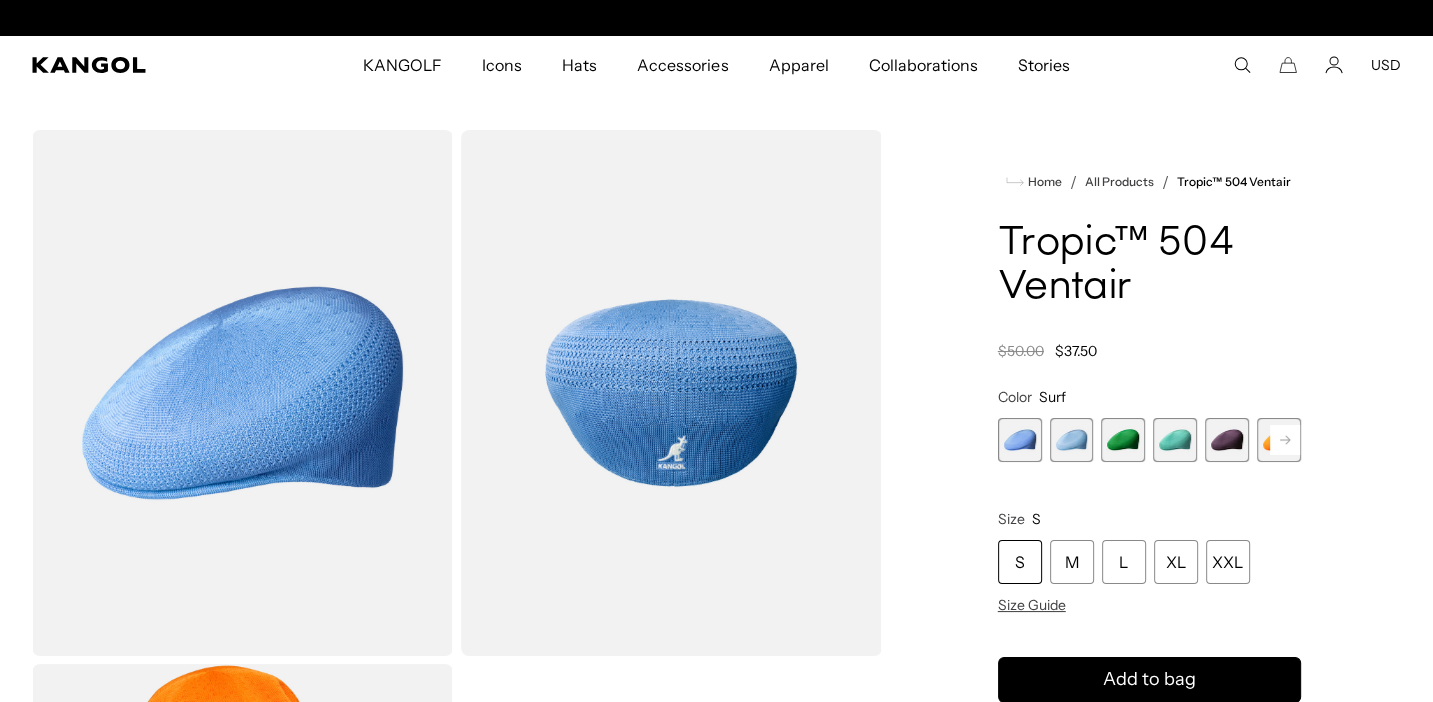 scroll, scrollTop: 0, scrollLeft: 0, axis: both 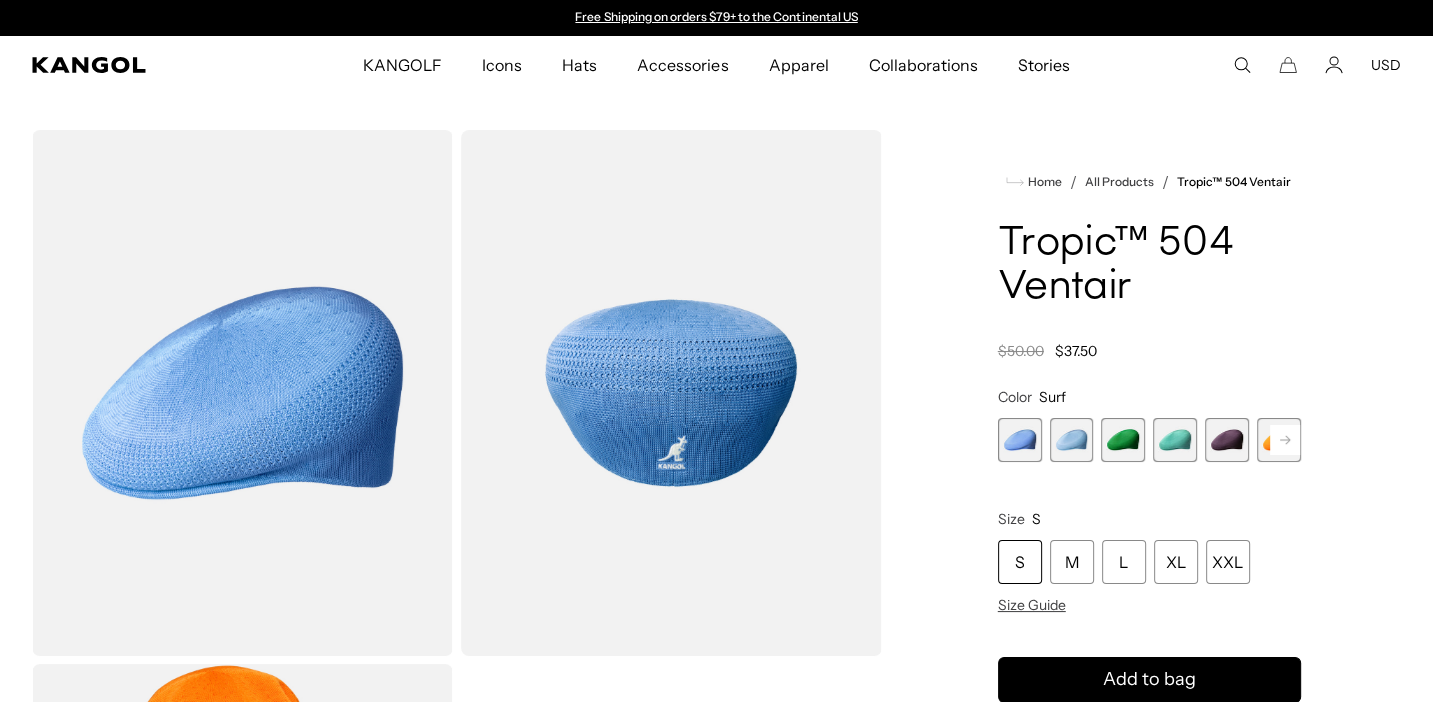 click 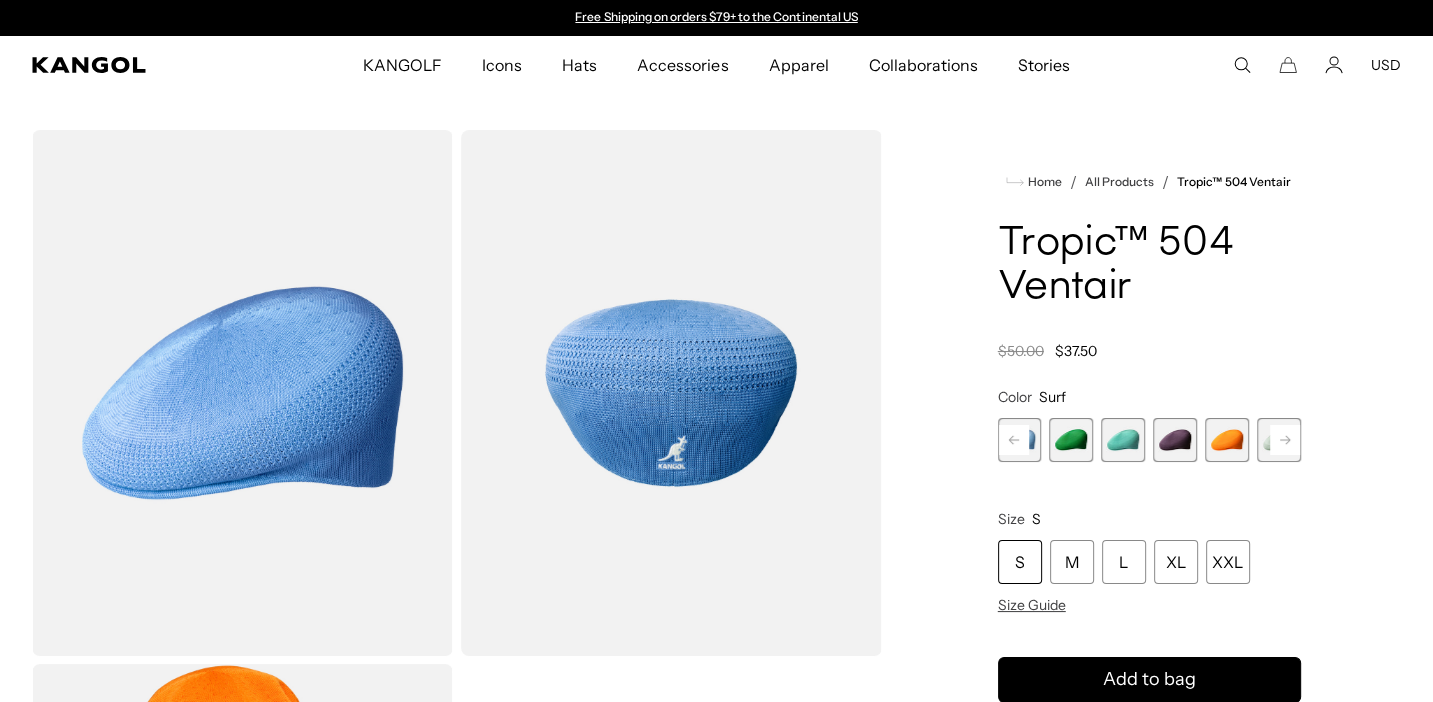 click at bounding box center [1227, 440] 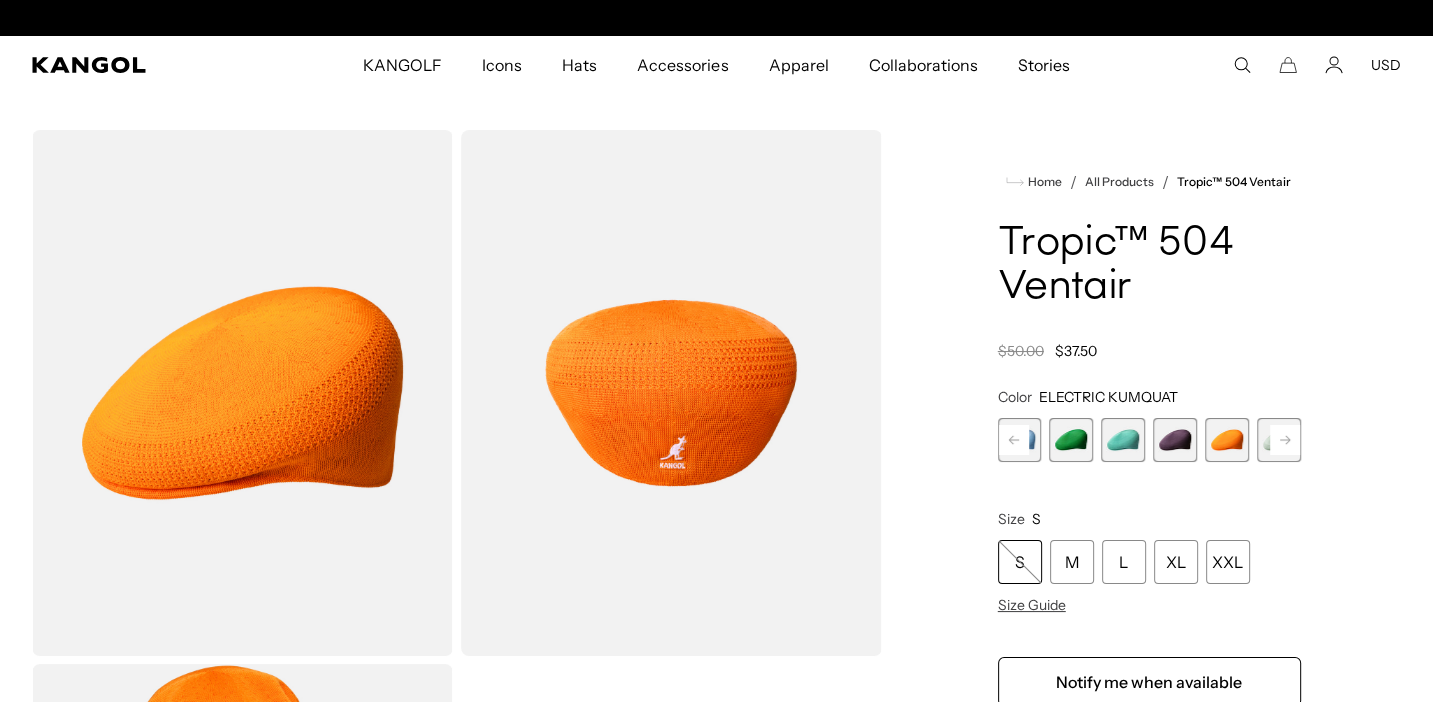 scroll, scrollTop: 0, scrollLeft: 412, axis: horizontal 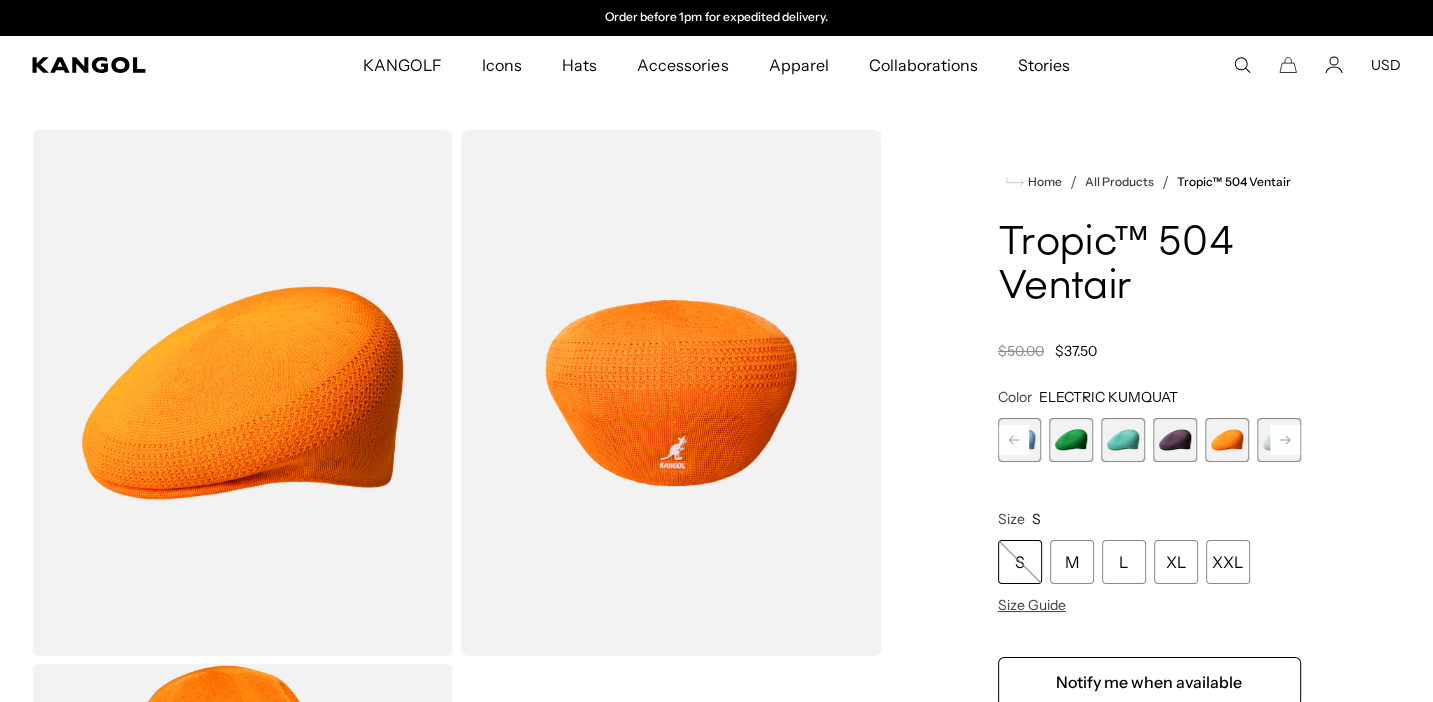click 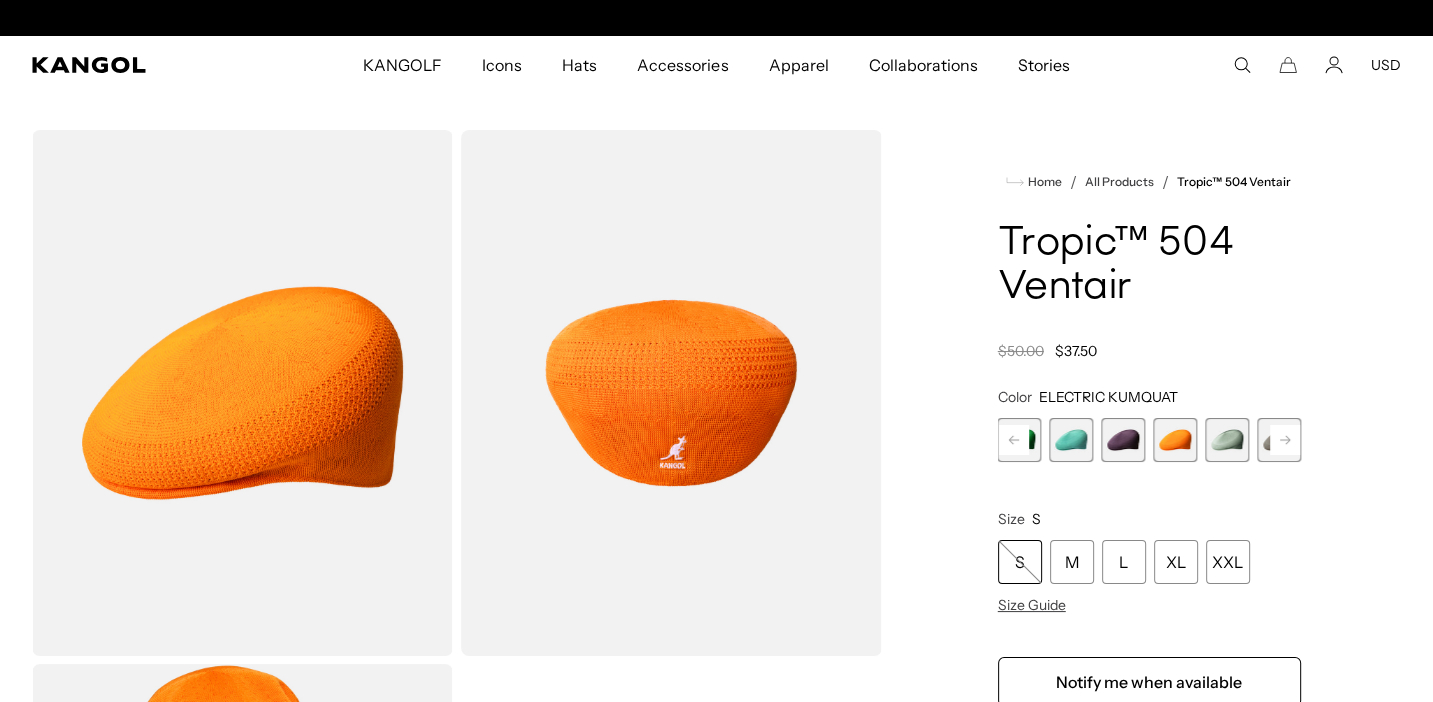 click 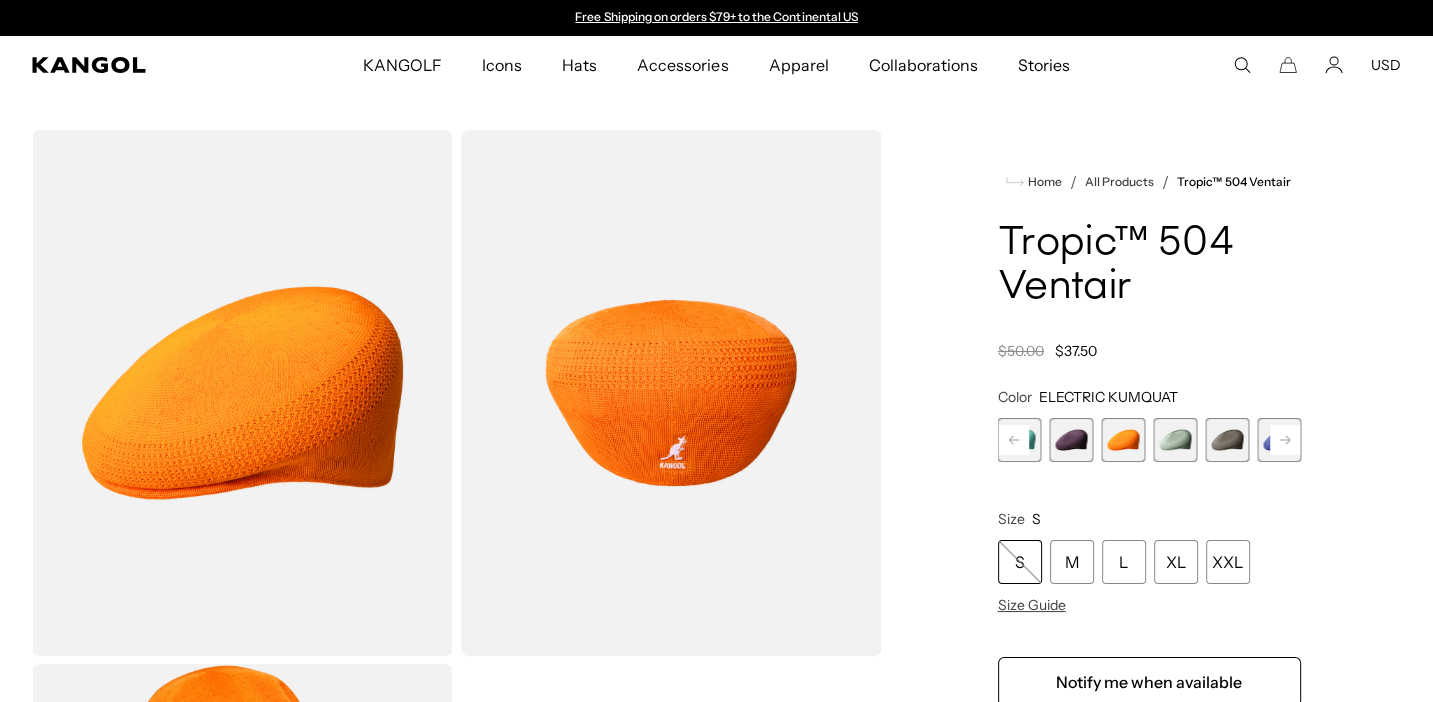 click 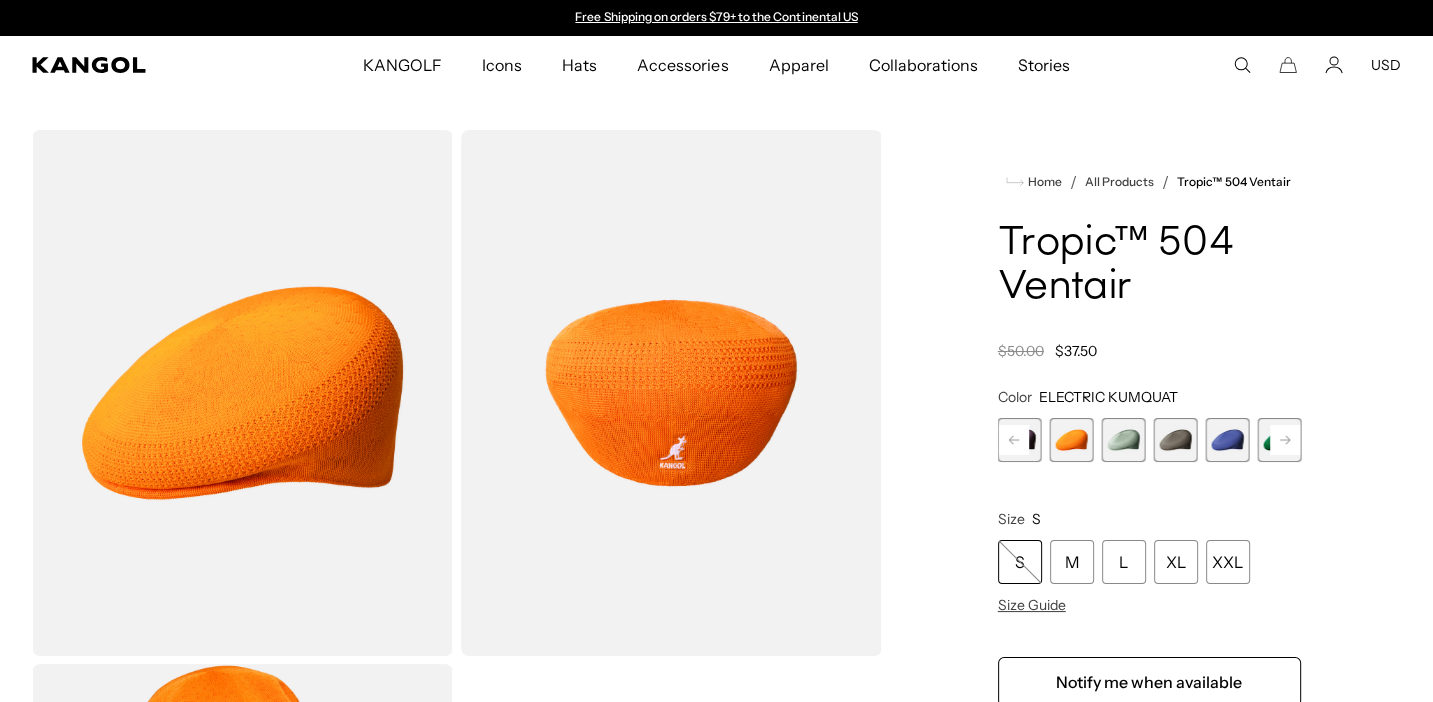 click 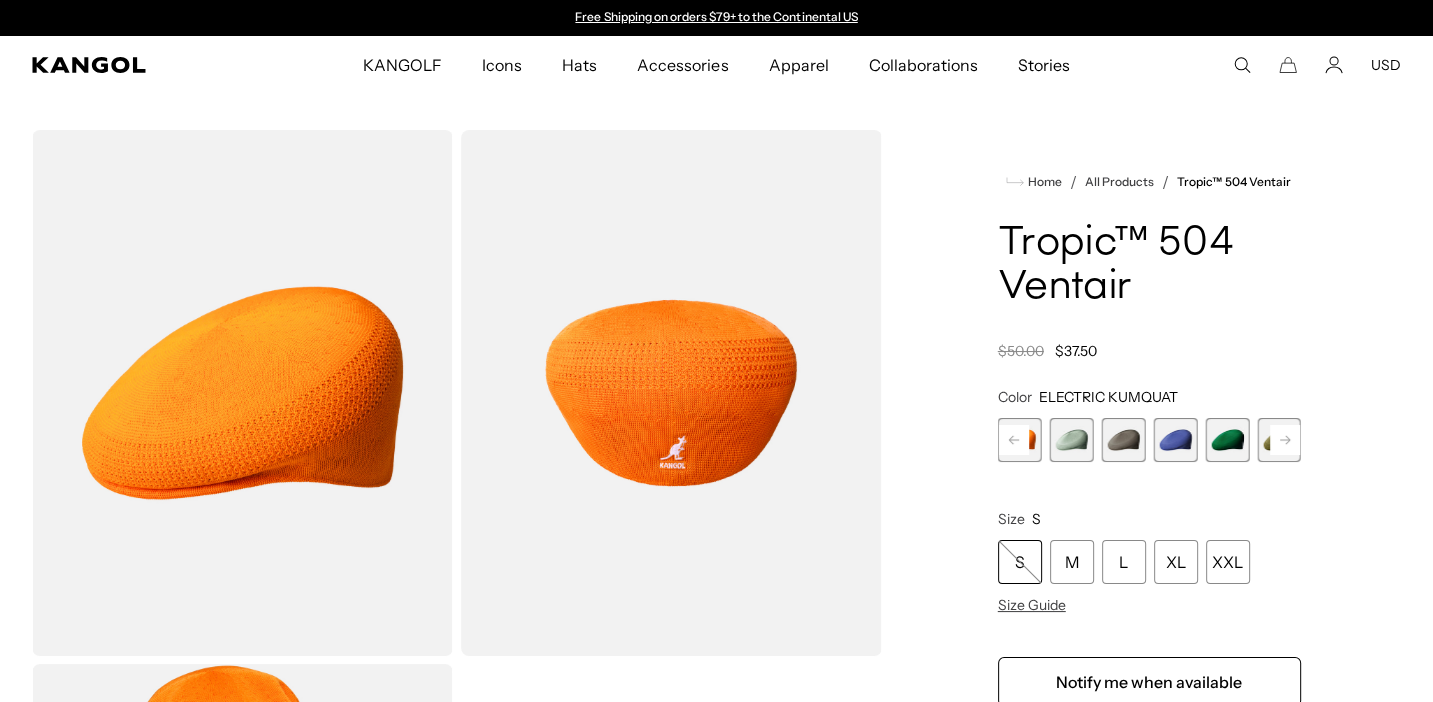 click 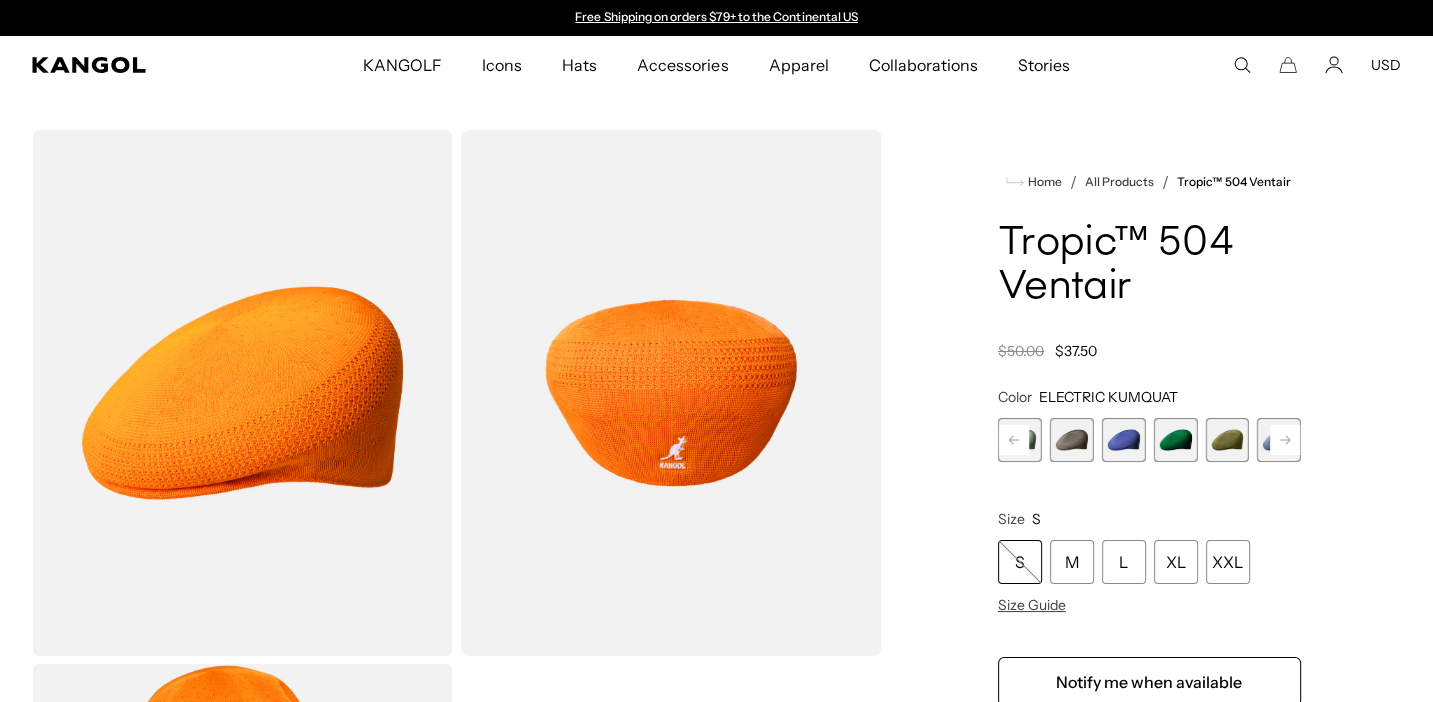 click 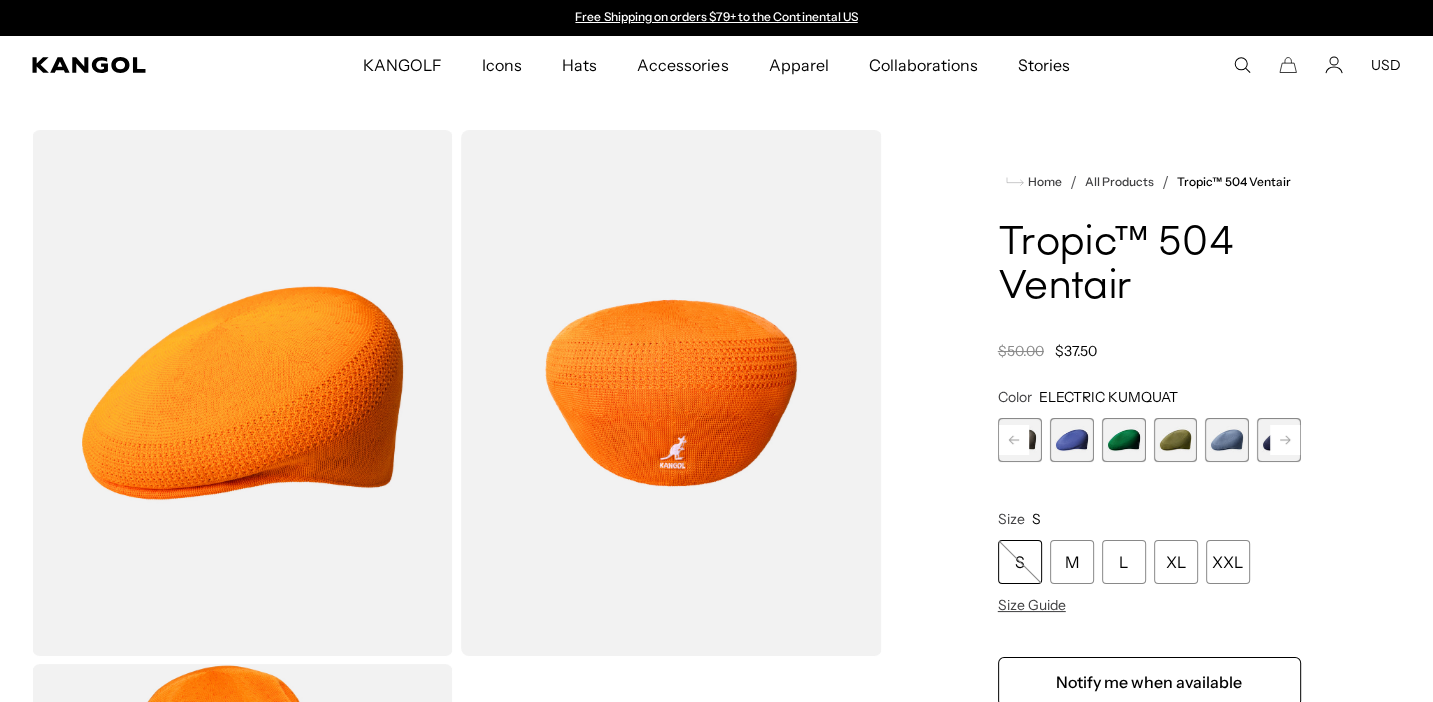 click 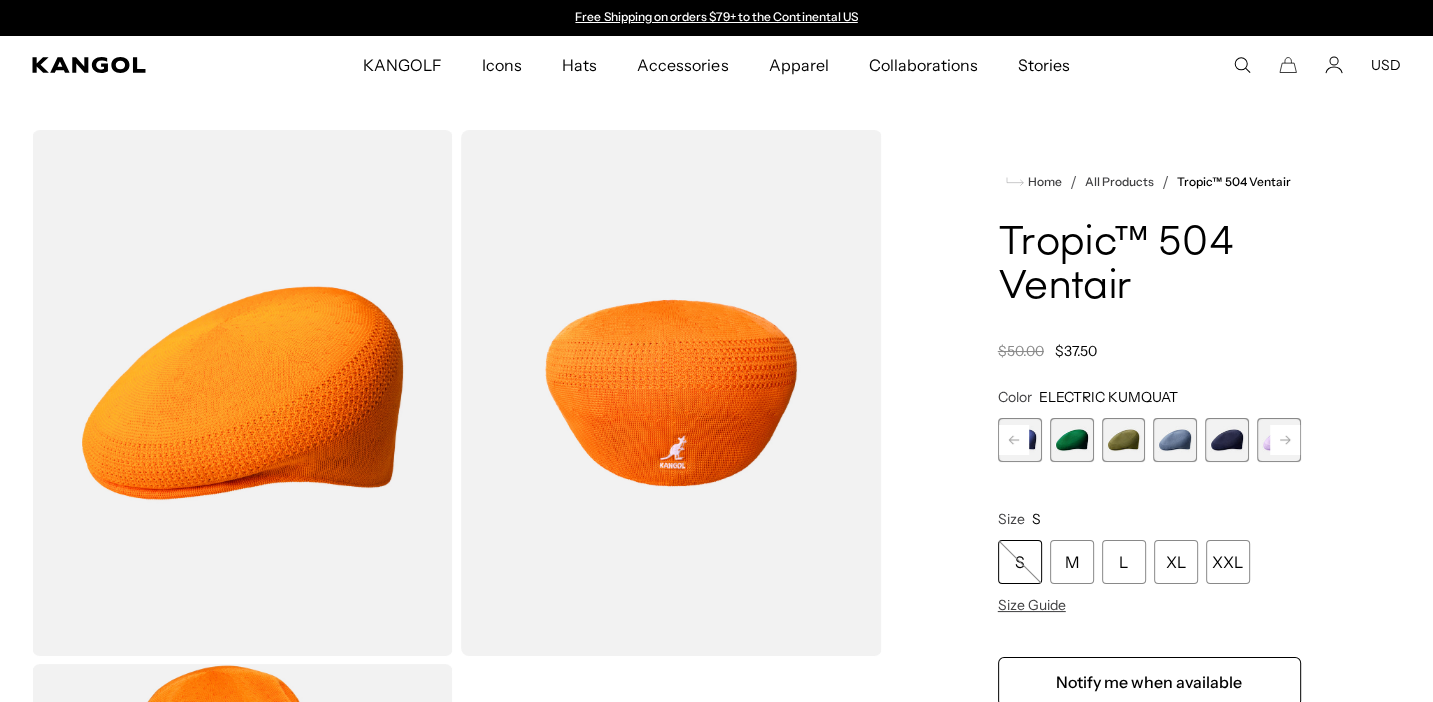 click 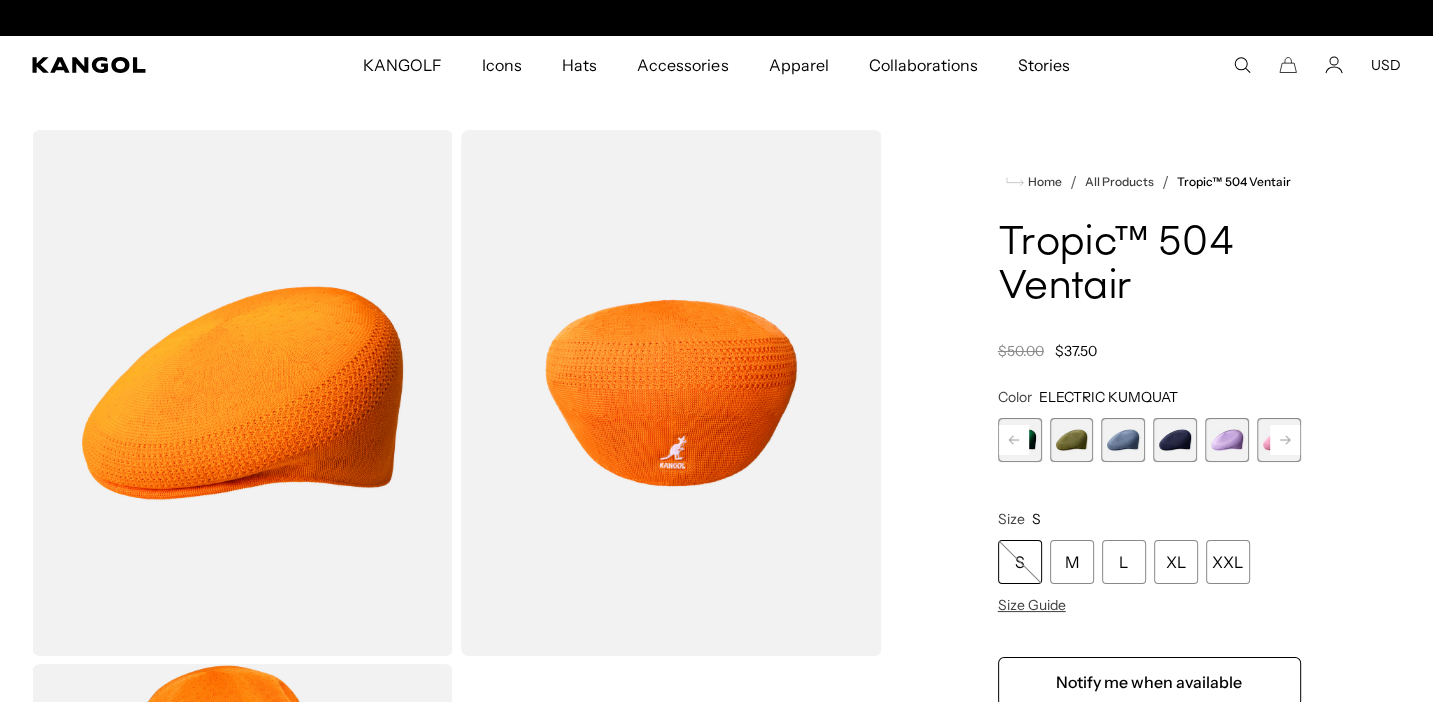 click 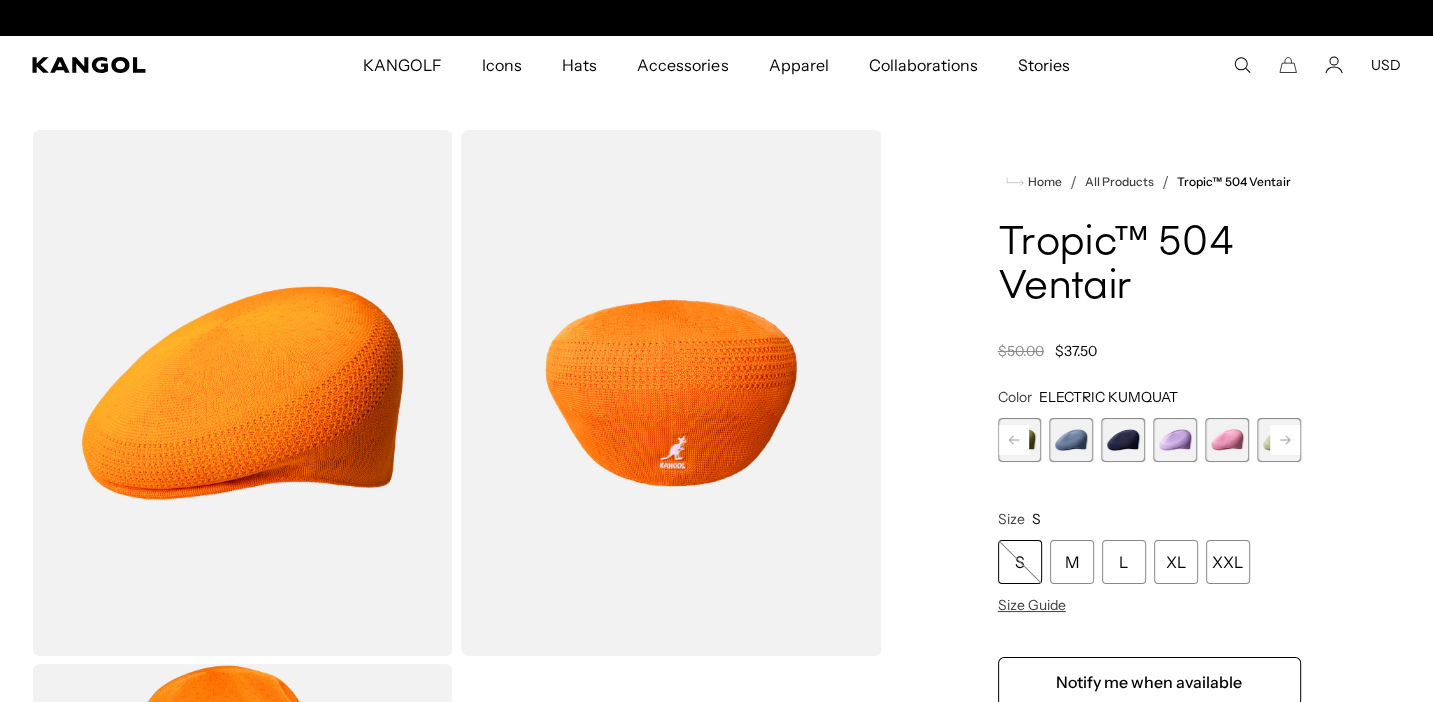 scroll, scrollTop: 0, scrollLeft: 412, axis: horizontal 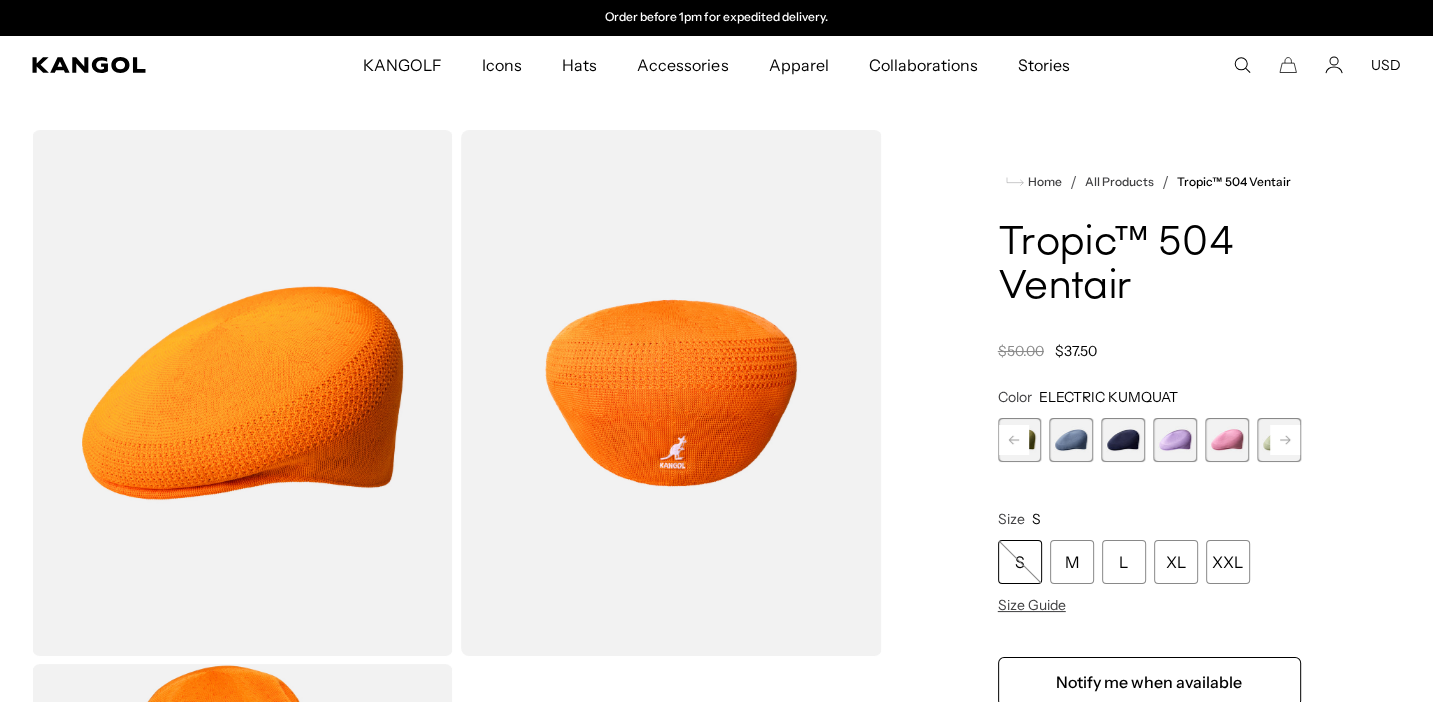 click 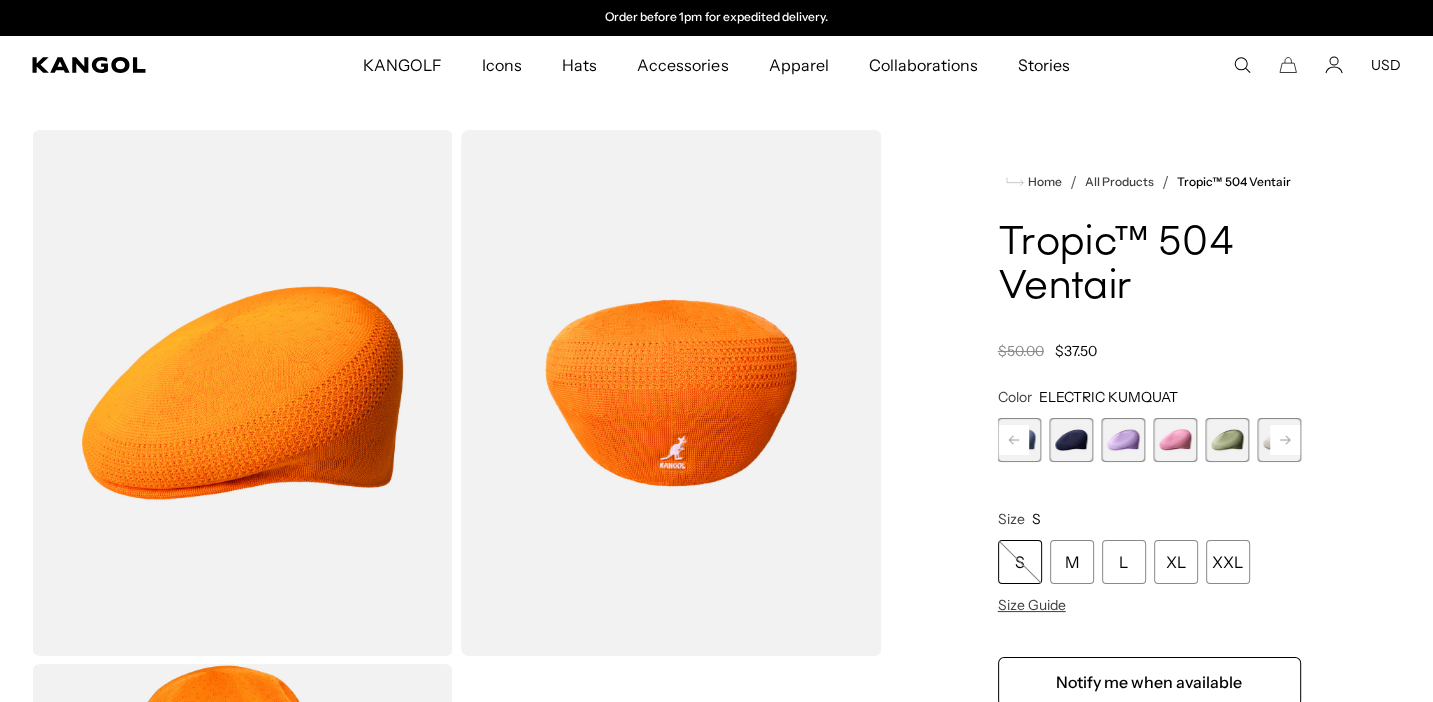 click 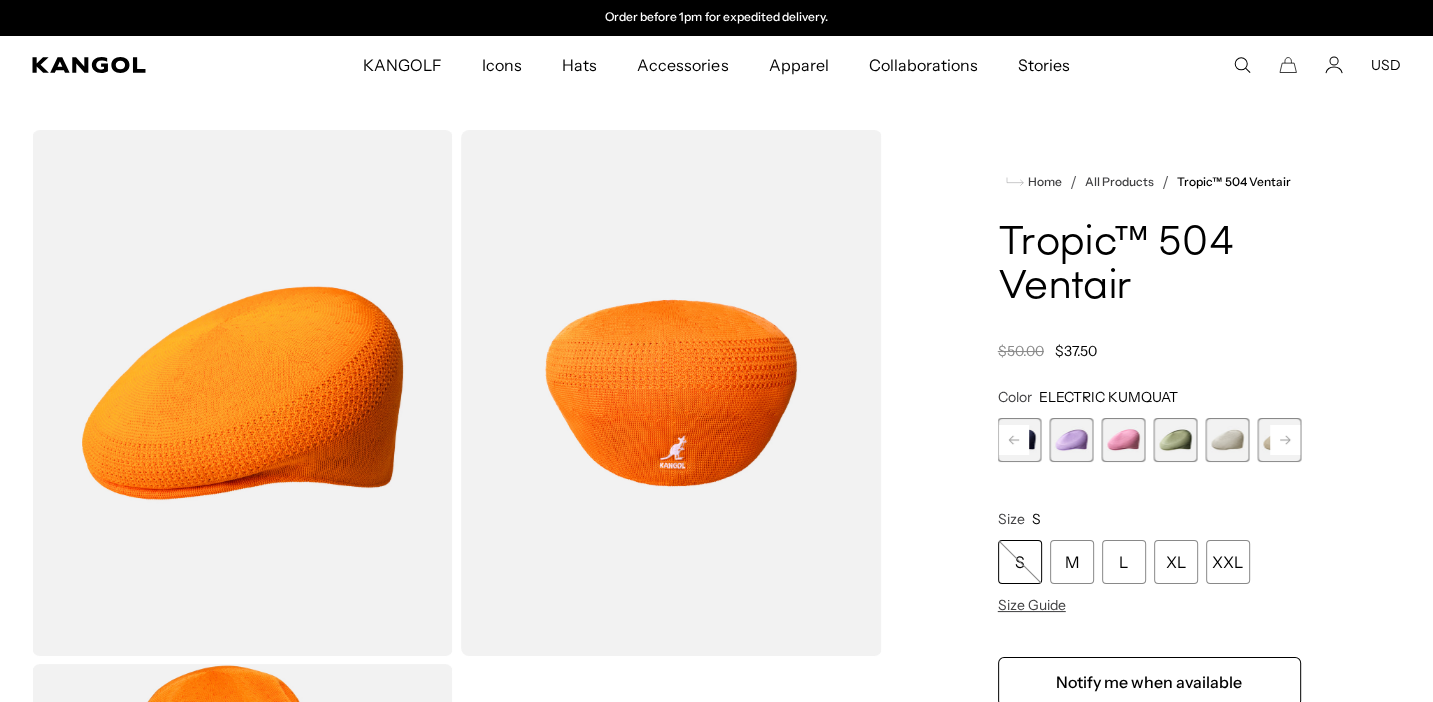 click 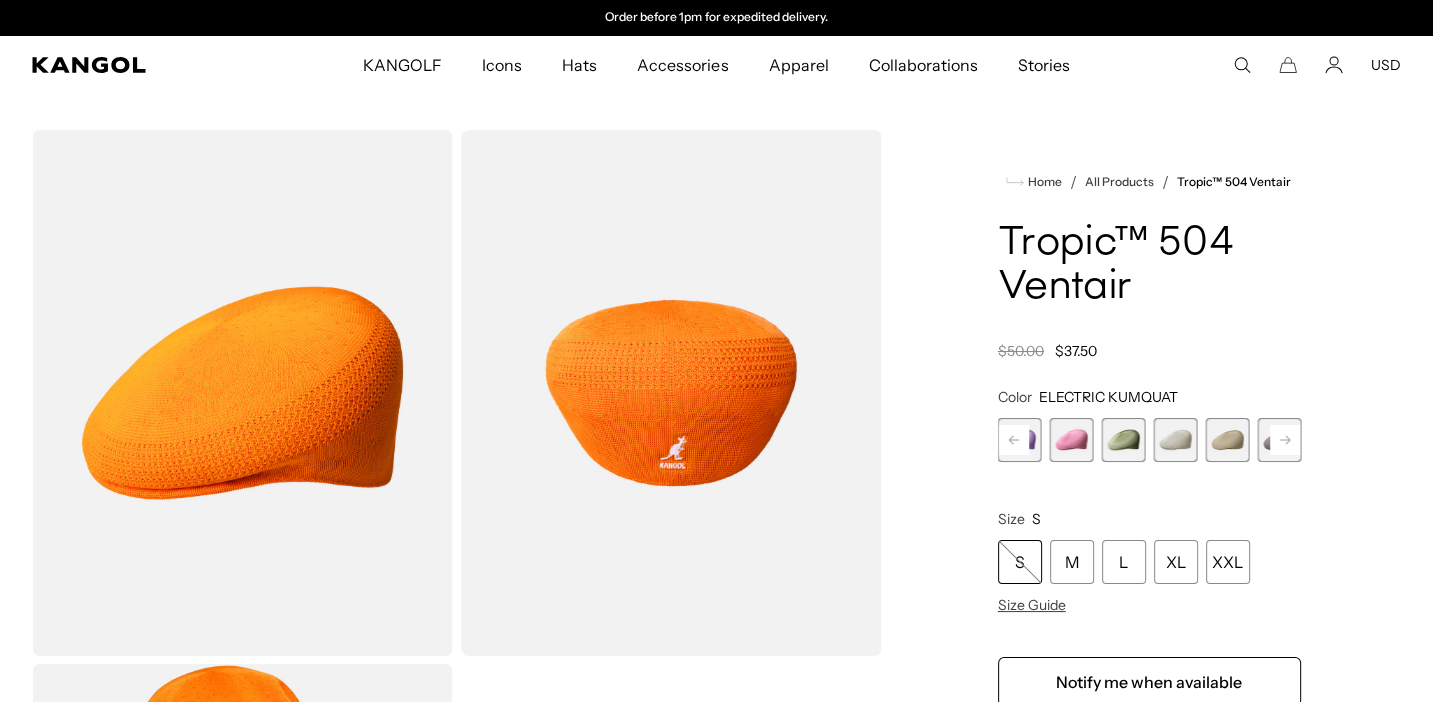 click 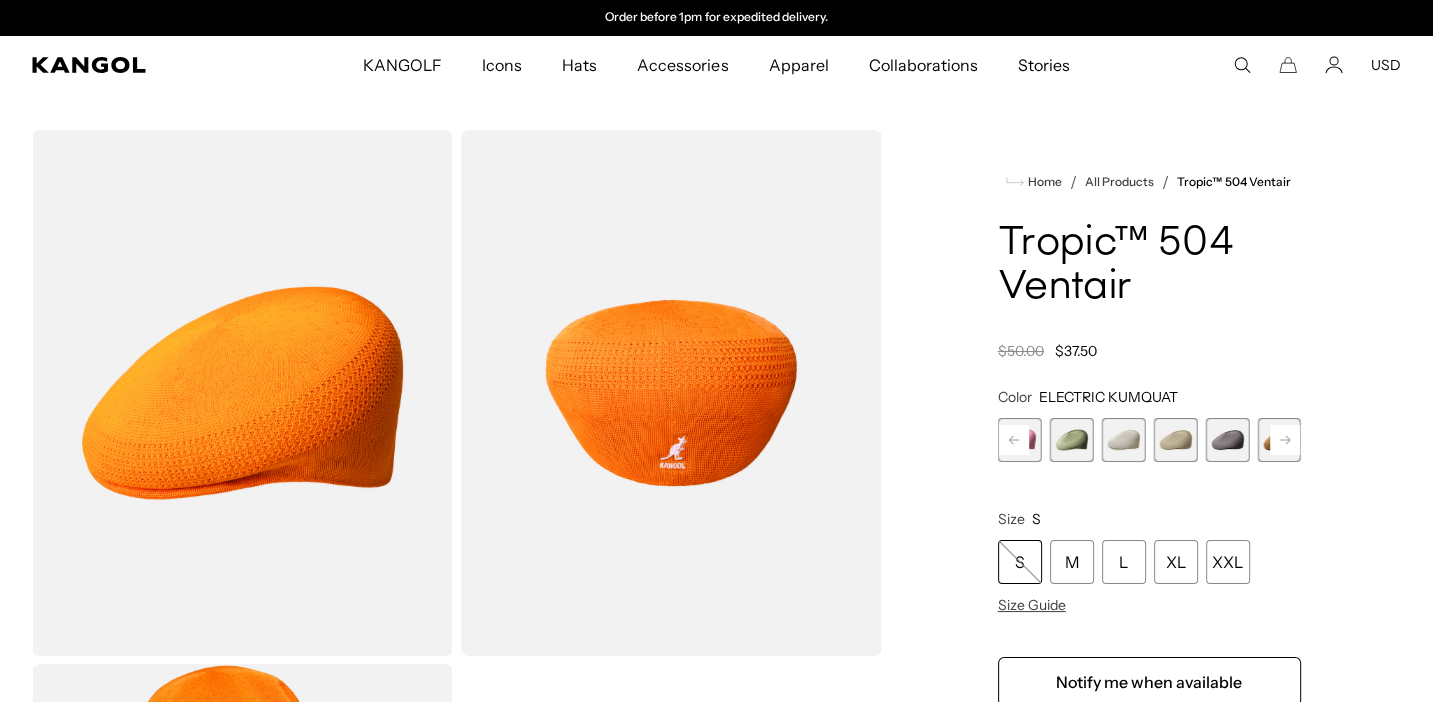 click 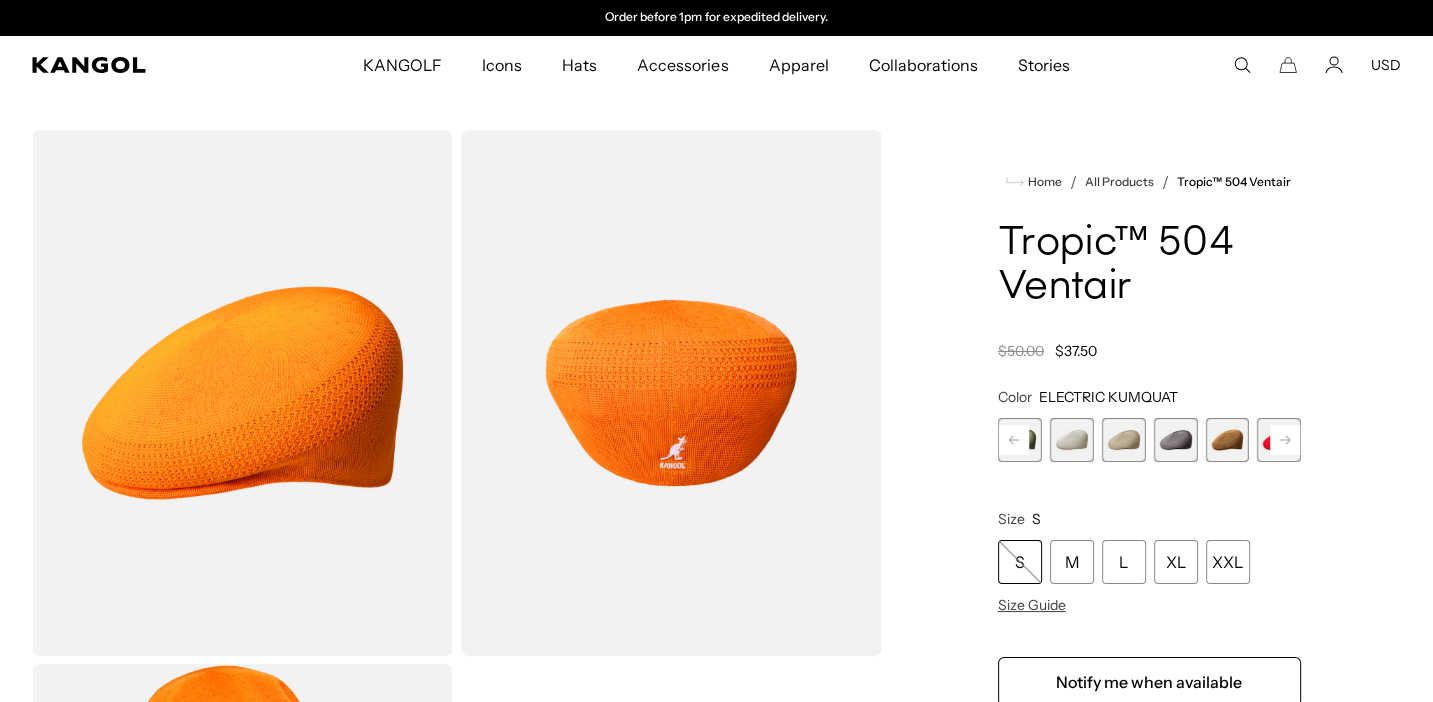 click 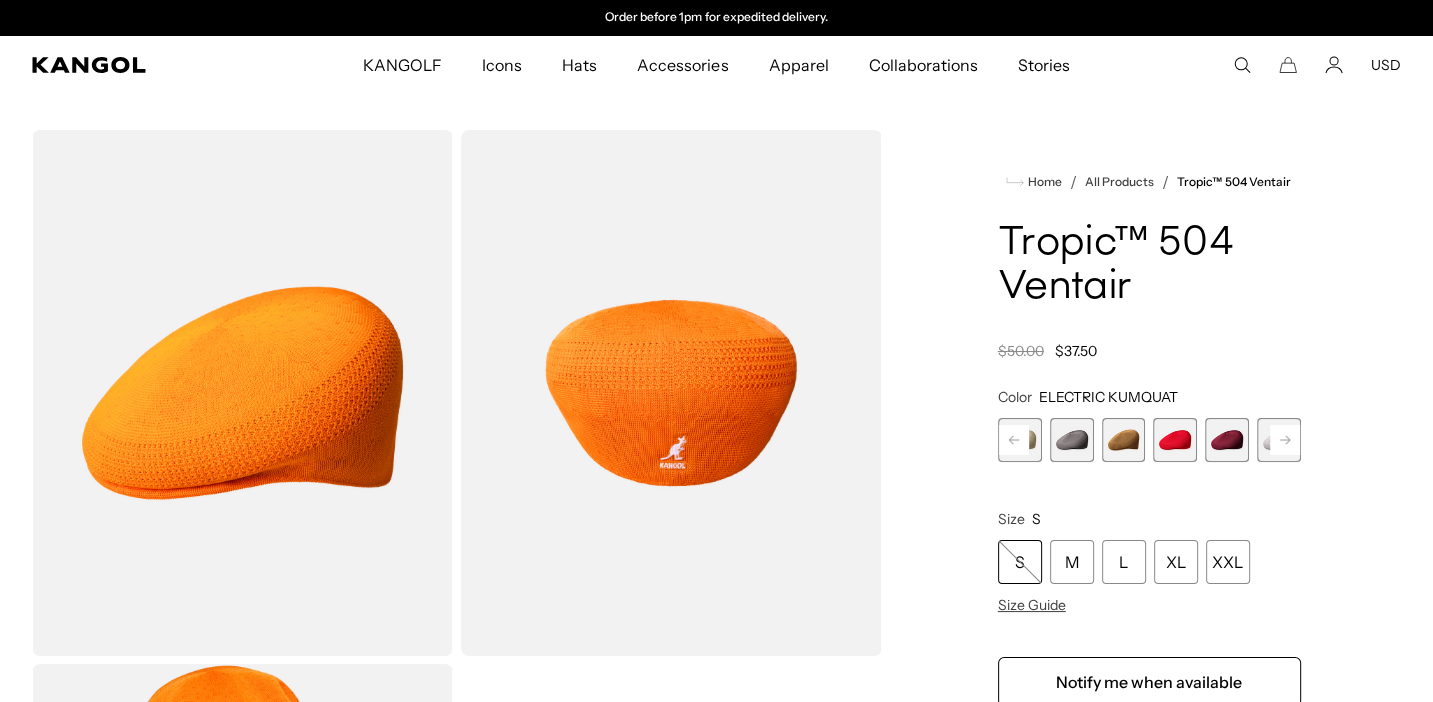 click 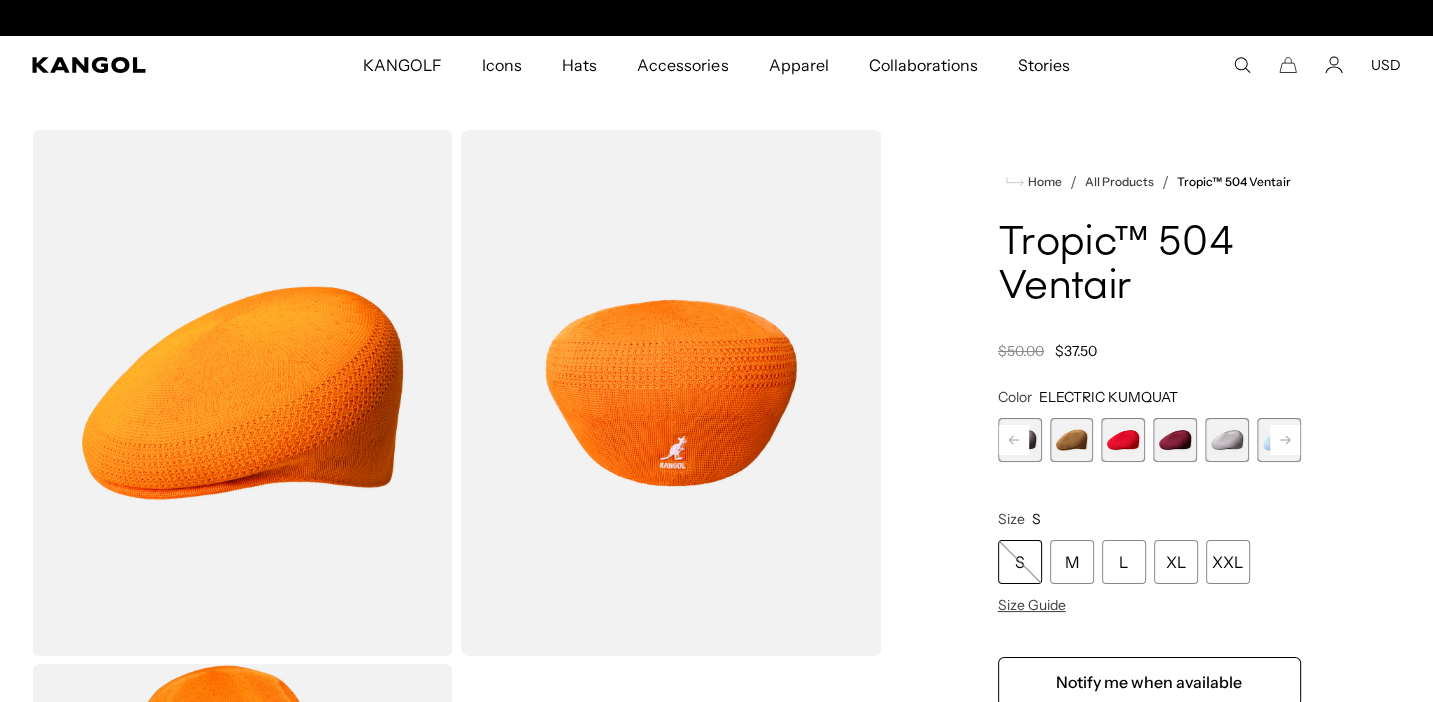 click 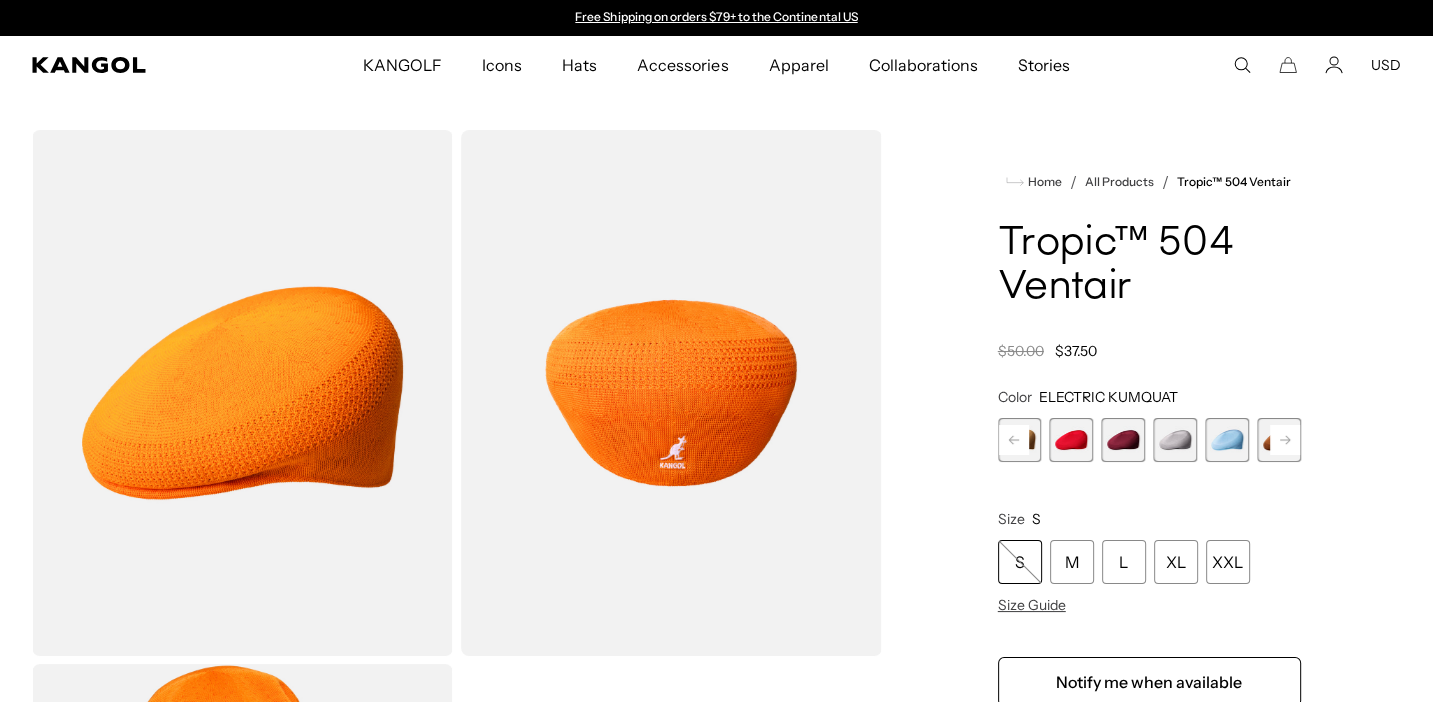 click 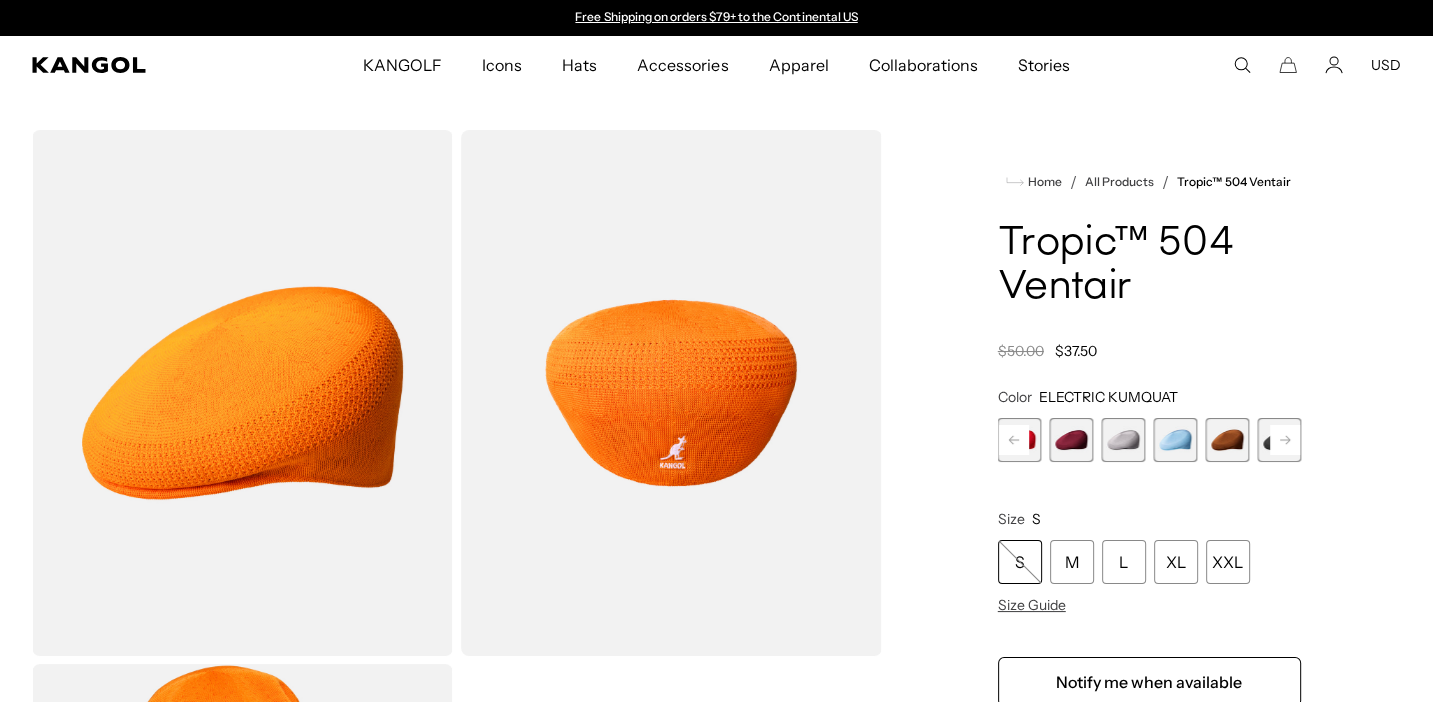 click 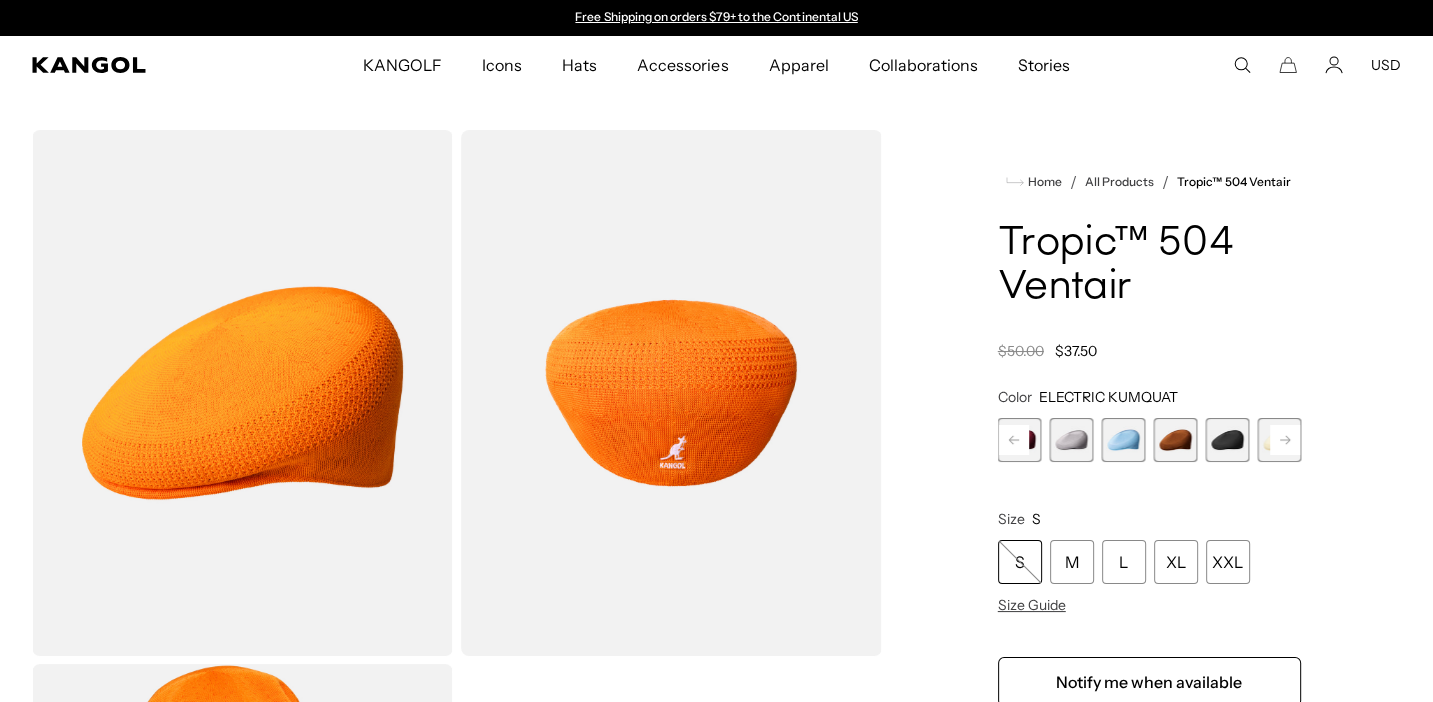 click 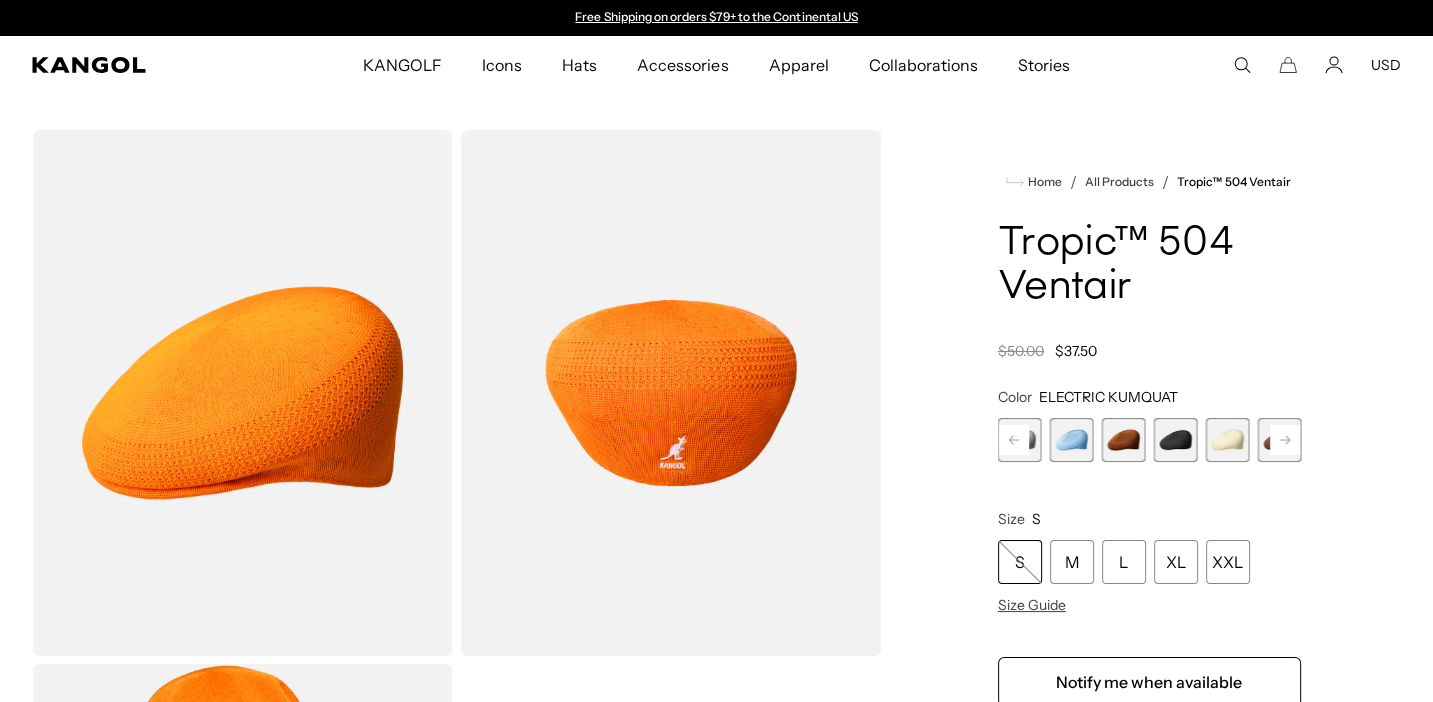 click 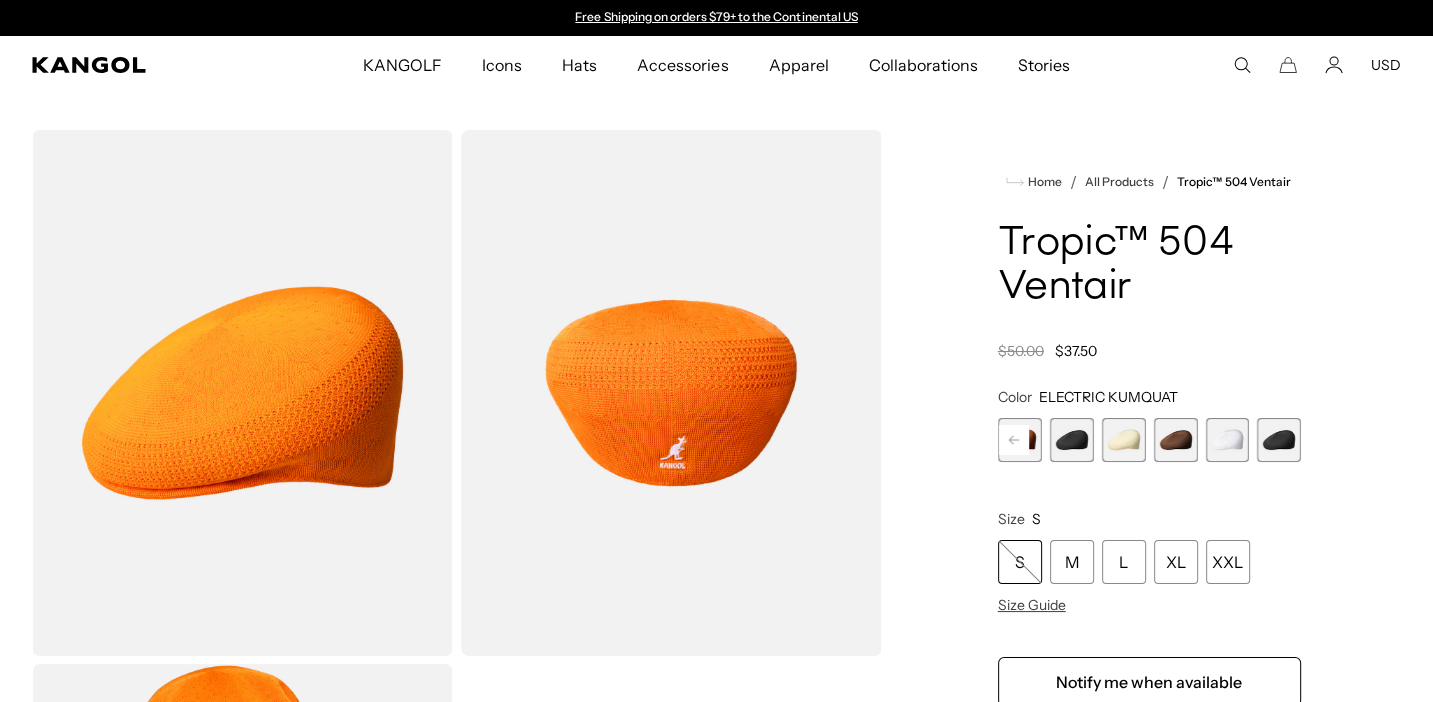 click at bounding box center [1279, 440] 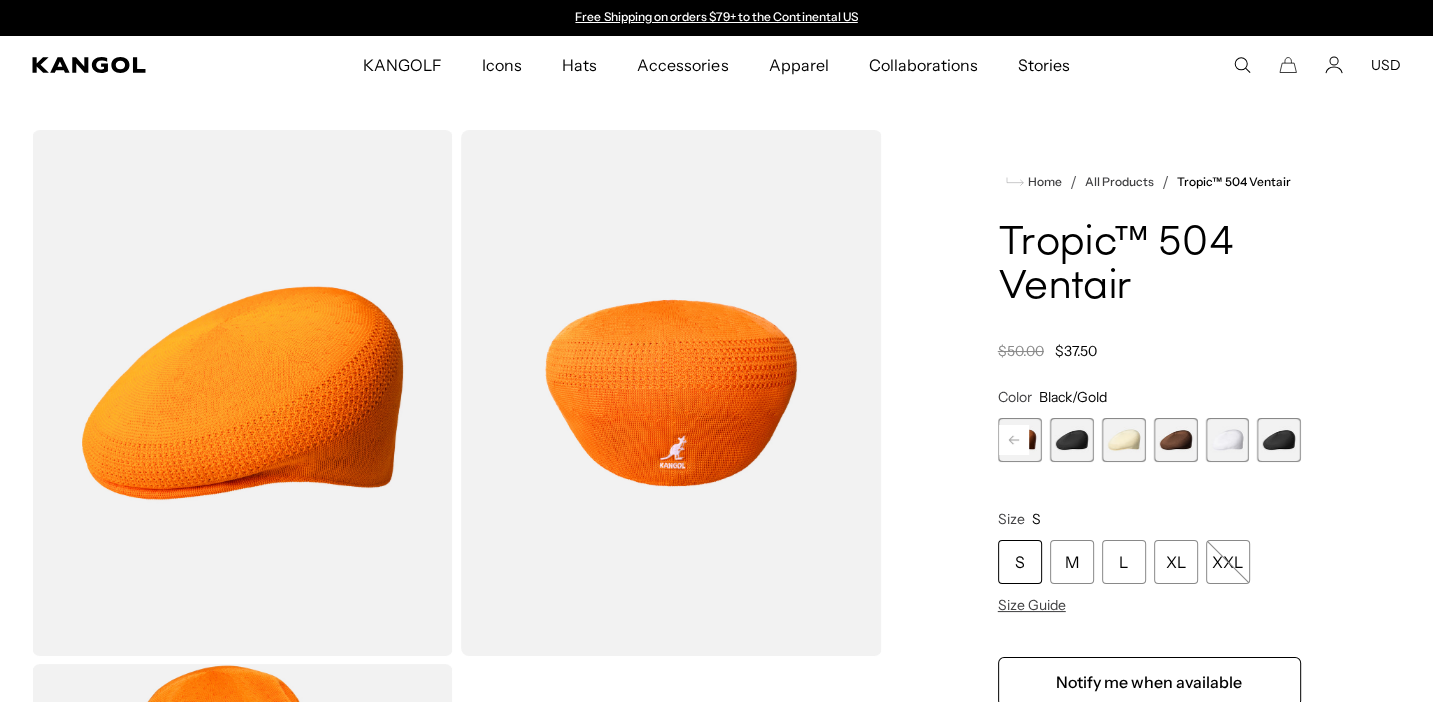 click at bounding box center [1279, 440] 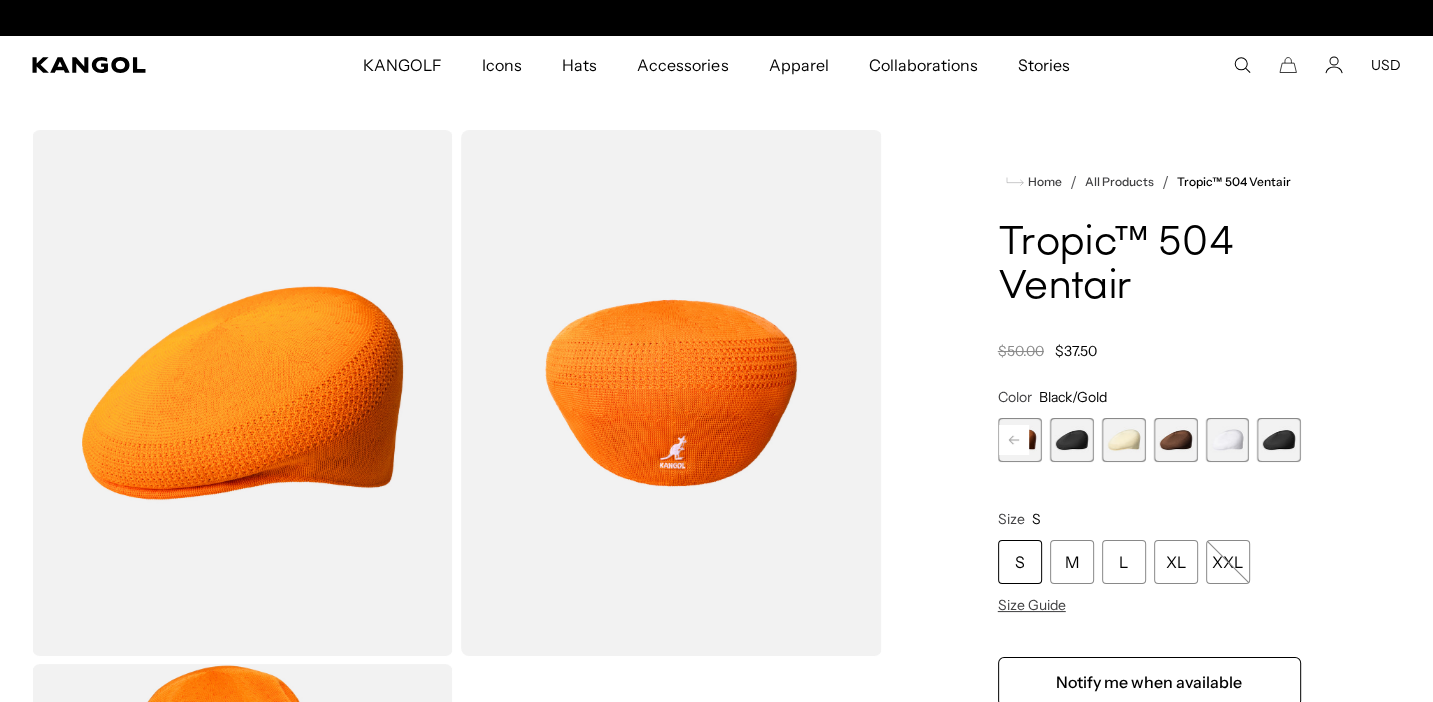 scroll, scrollTop: 0, scrollLeft: 412, axis: horizontal 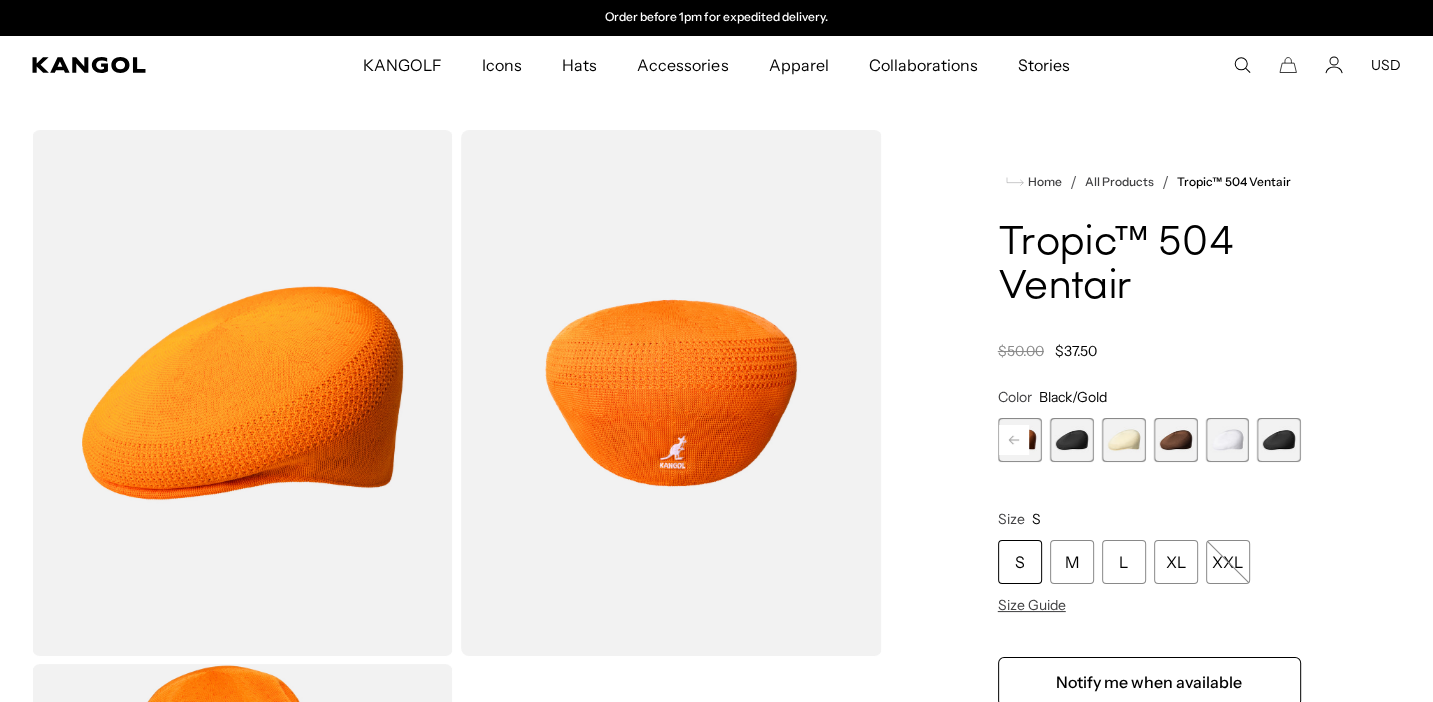 click at bounding box center (1279, 440) 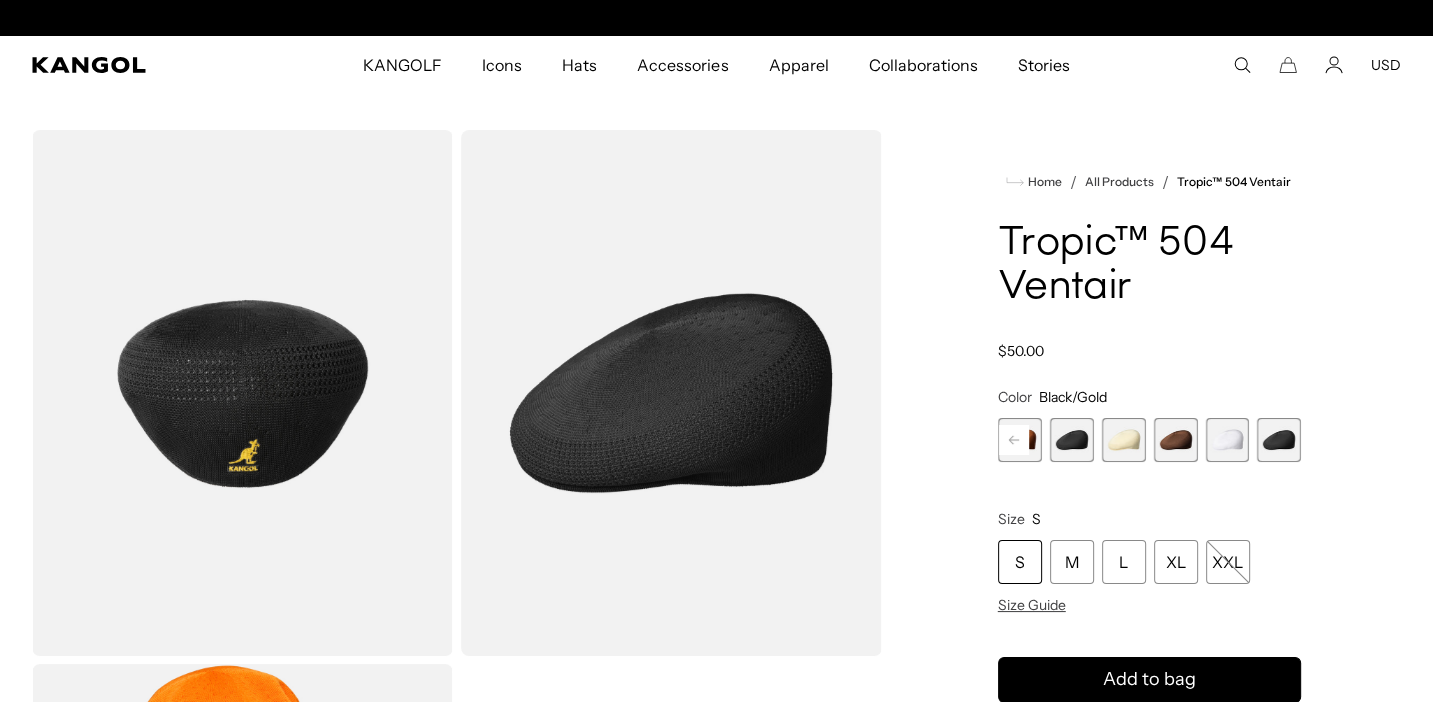 scroll, scrollTop: 481, scrollLeft: 0, axis: vertical 